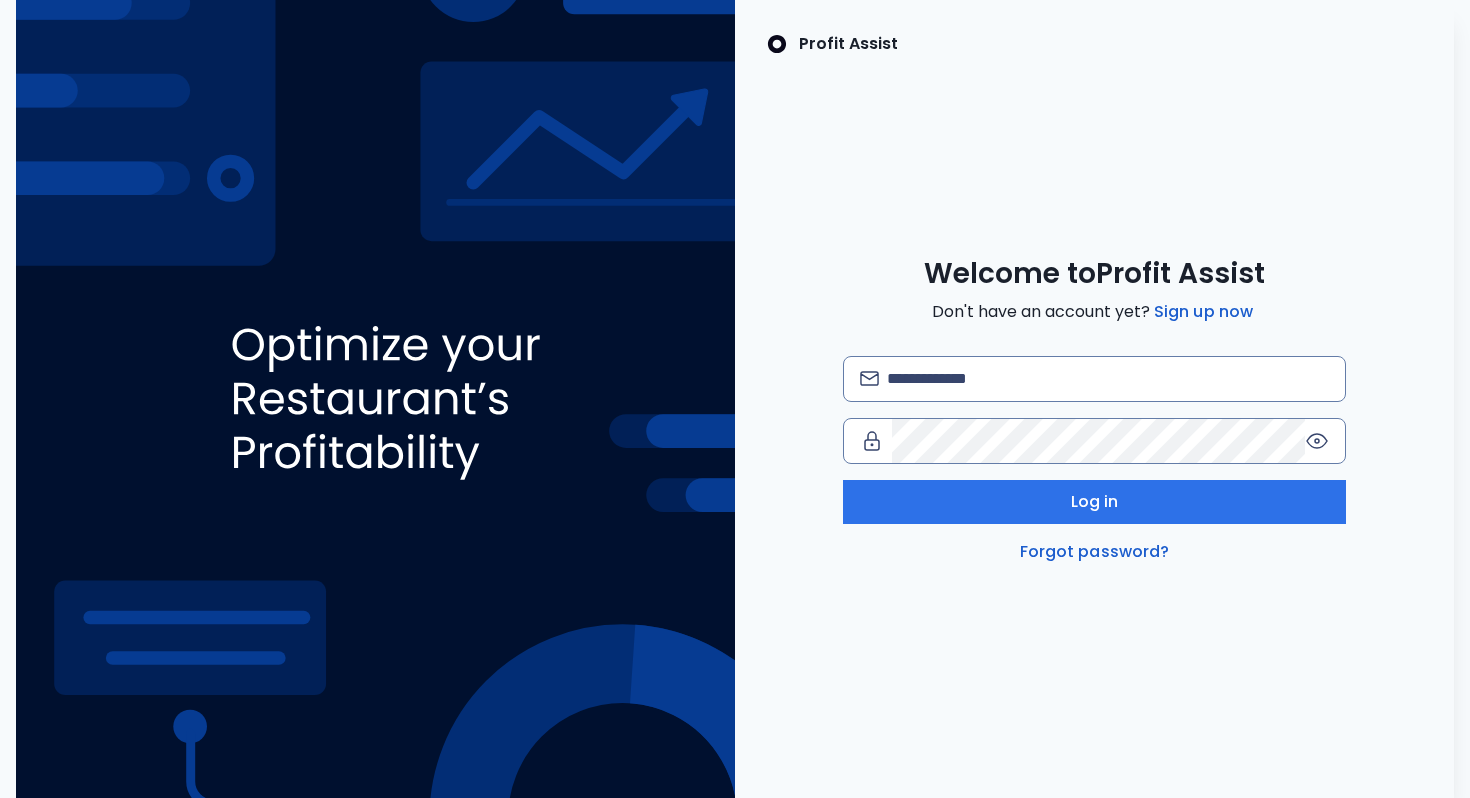 scroll, scrollTop: 0, scrollLeft: 0, axis: both 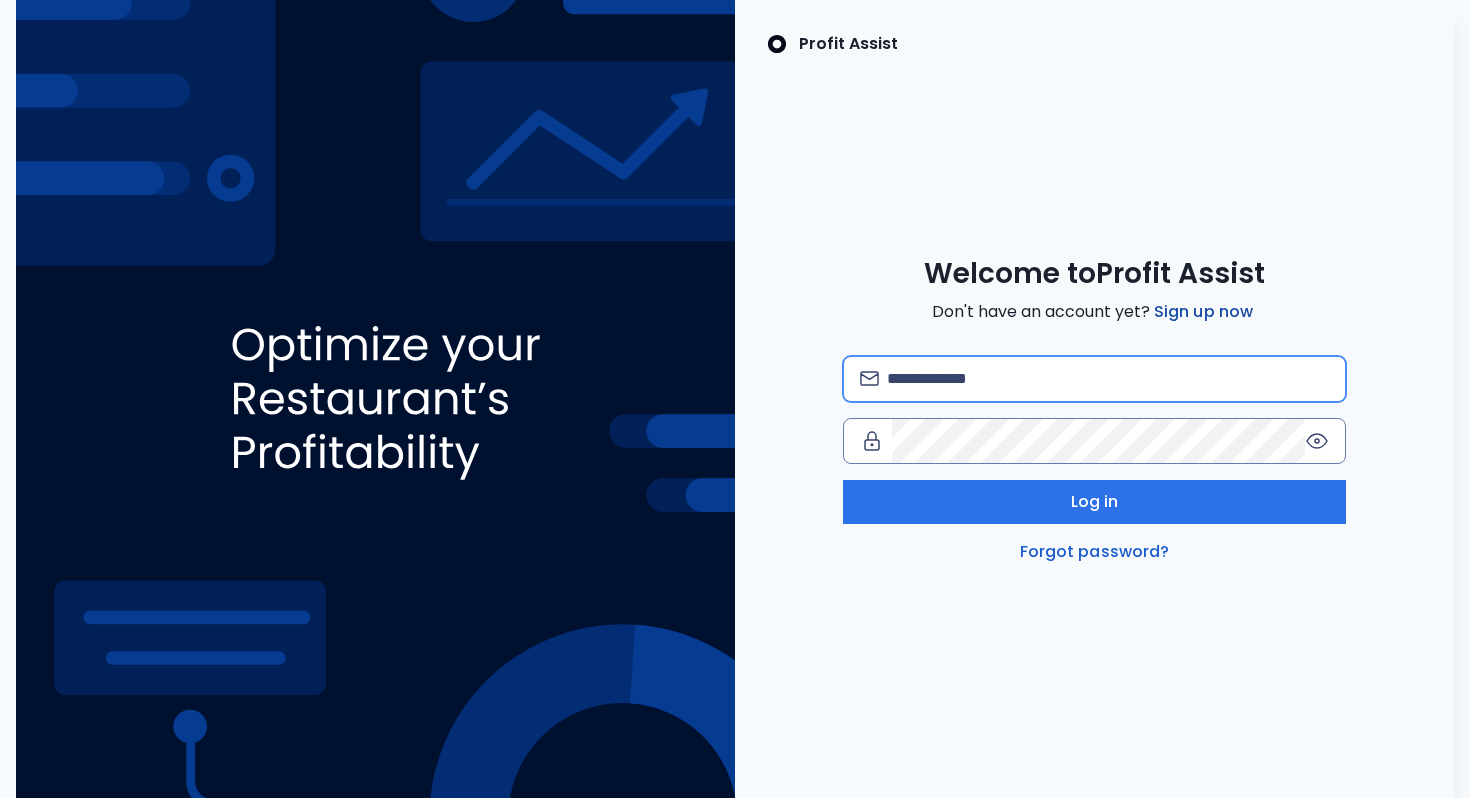 type on "**********" 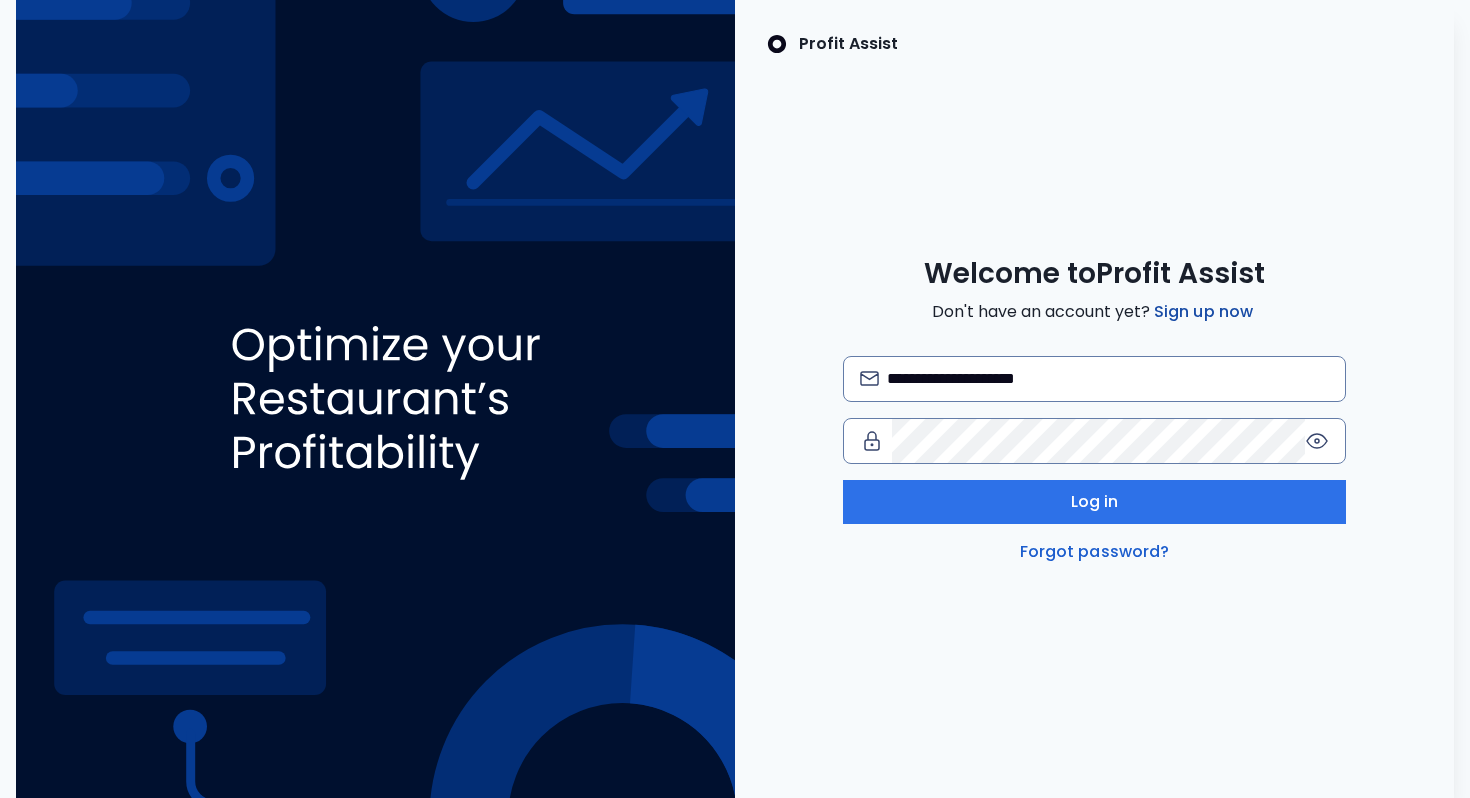 click on "Sign up now" at bounding box center (1203, 312) 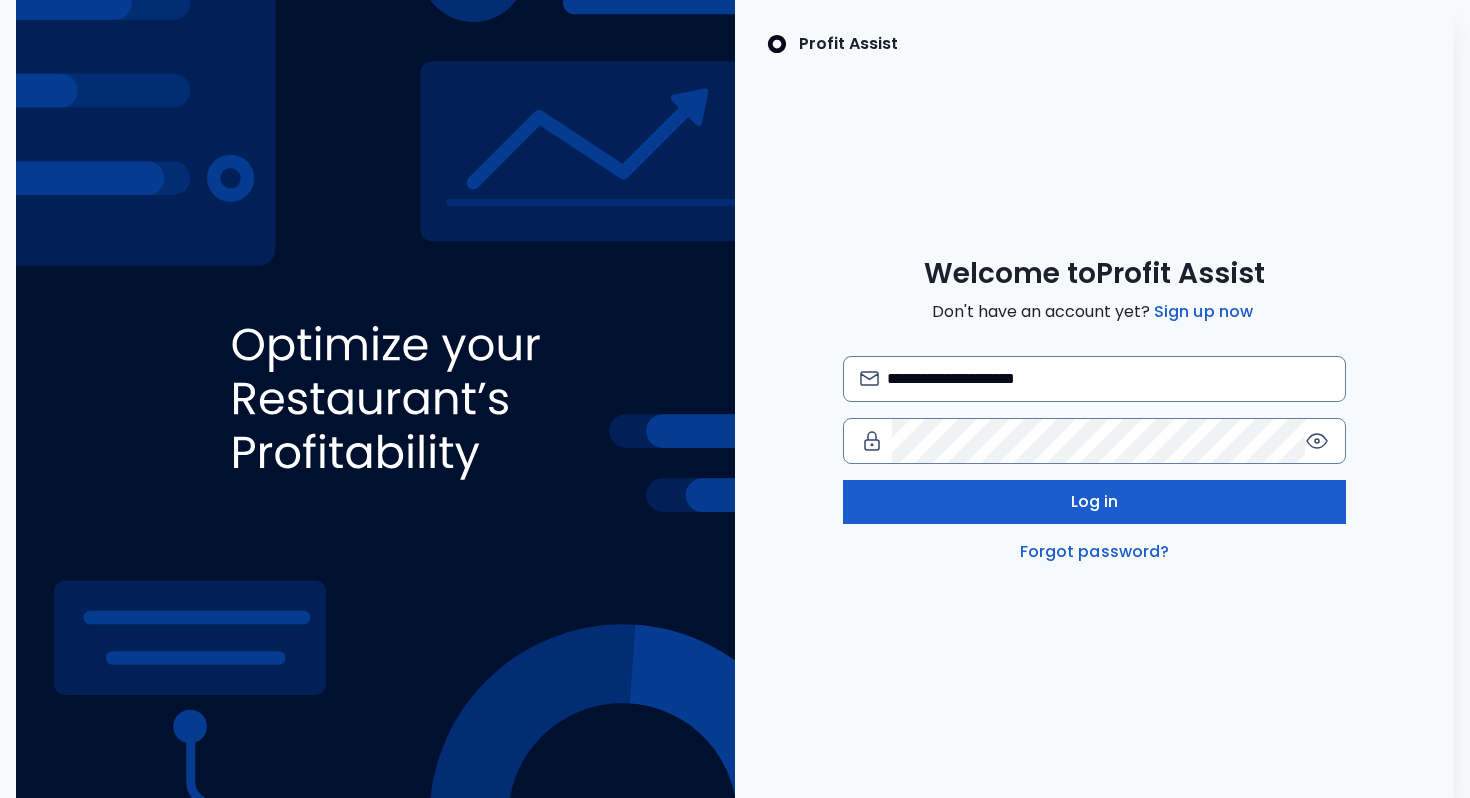 click on "Log in" at bounding box center [1095, 502] 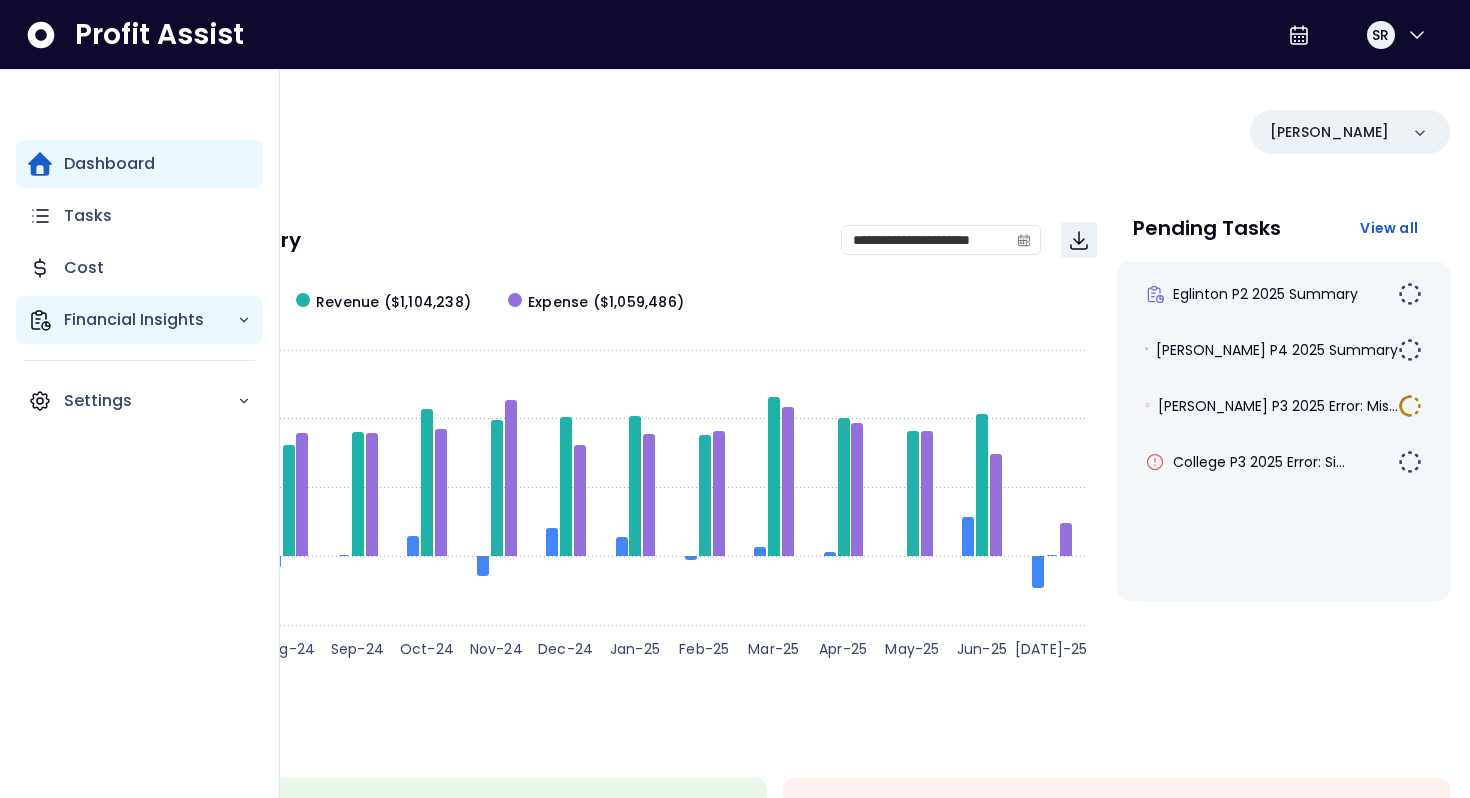 click on "Financial Insights" at bounding box center (150, 320) 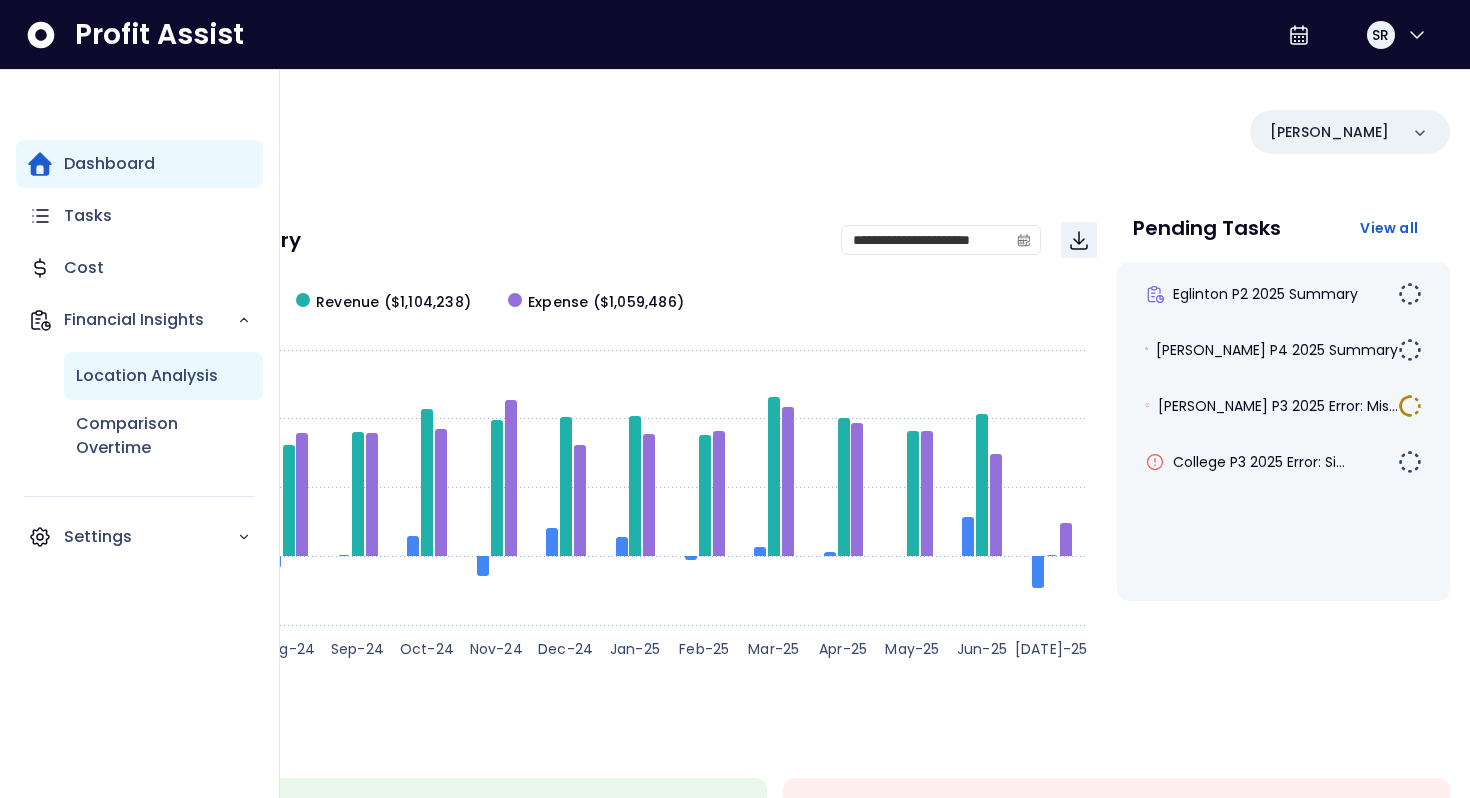 click on "Location Analysis" at bounding box center [147, 376] 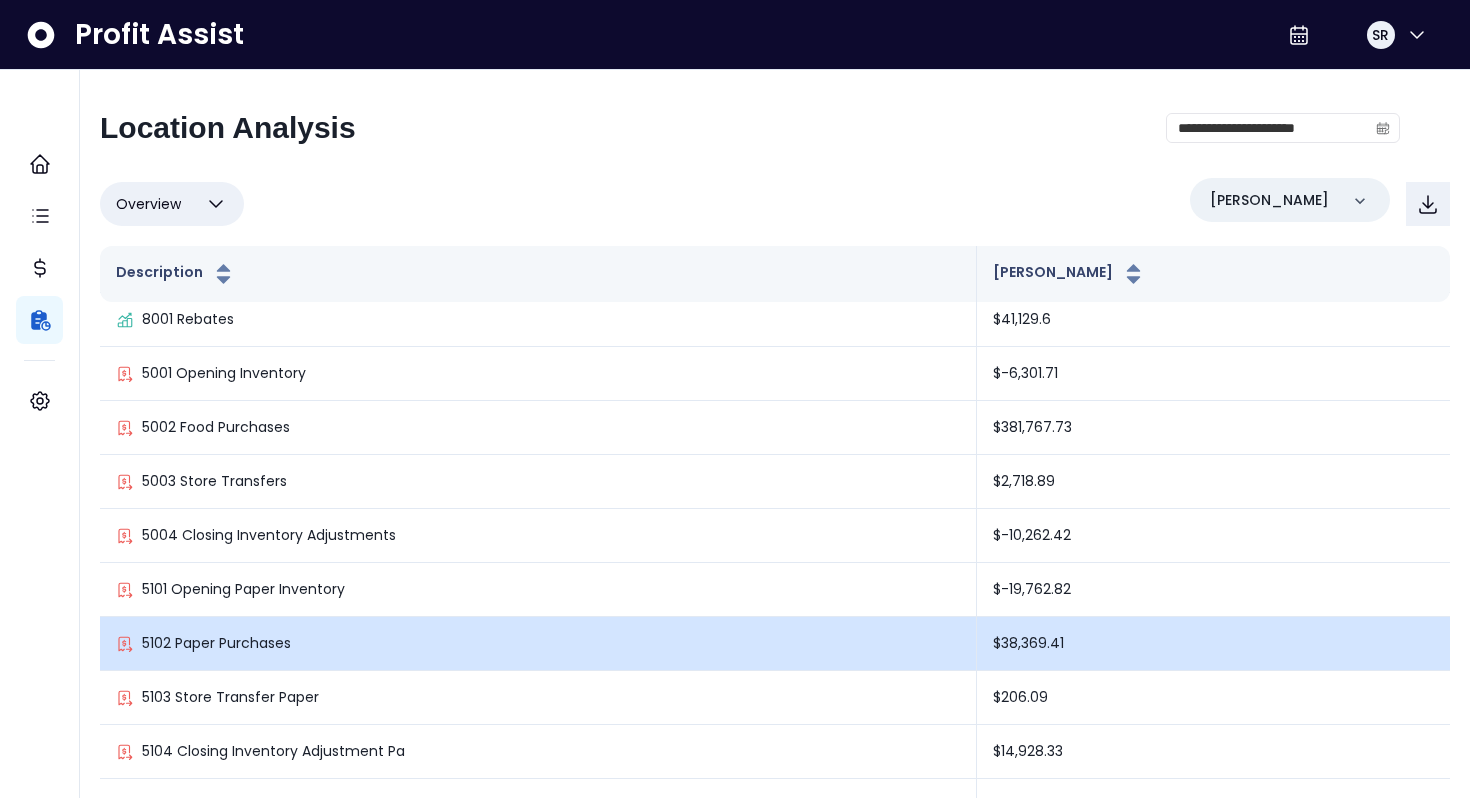 scroll, scrollTop: 162, scrollLeft: 0, axis: vertical 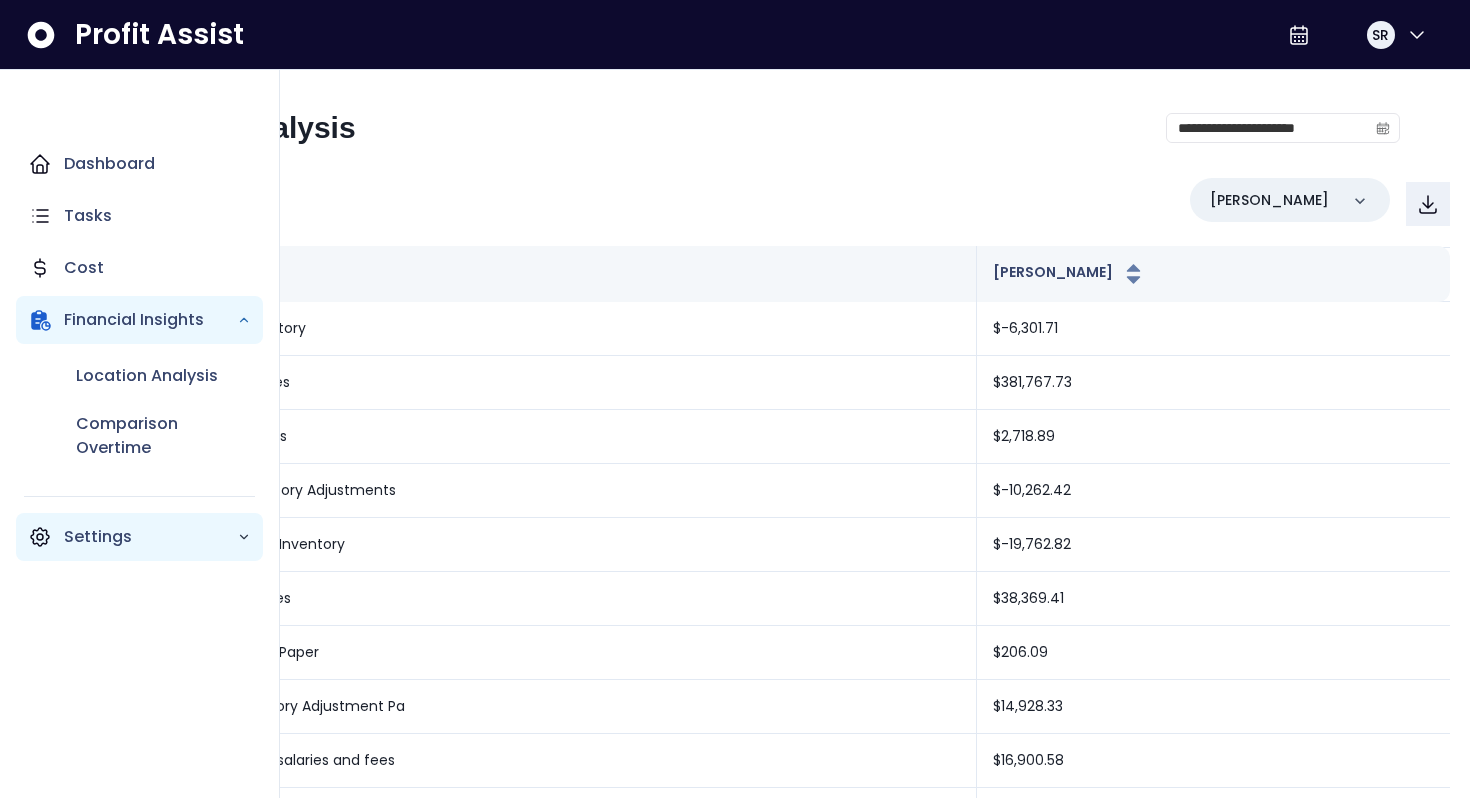 click on "Settings" at bounding box center (150, 537) 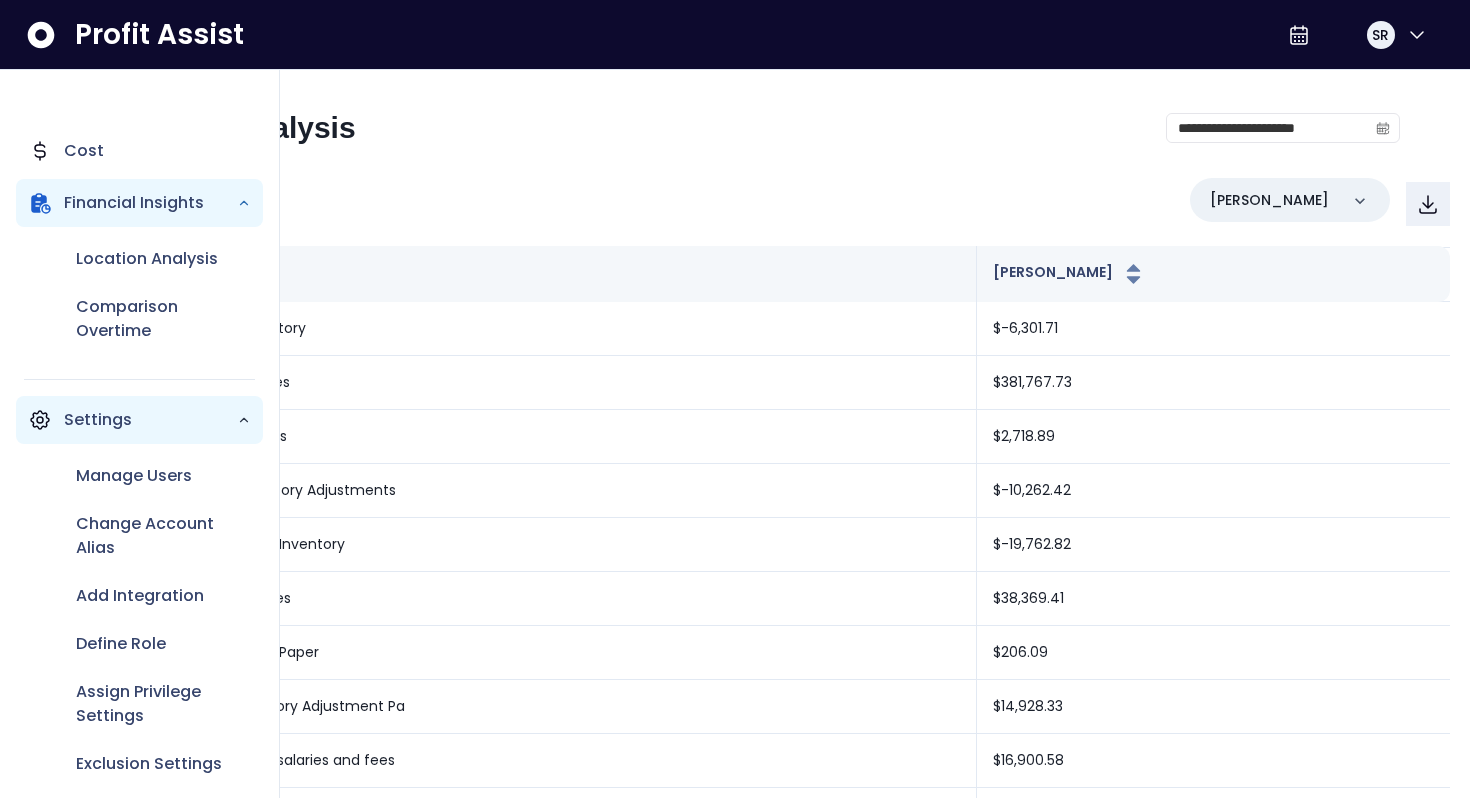 scroll, scrollTop: 135, scrollLeft: 0, axis: vertical 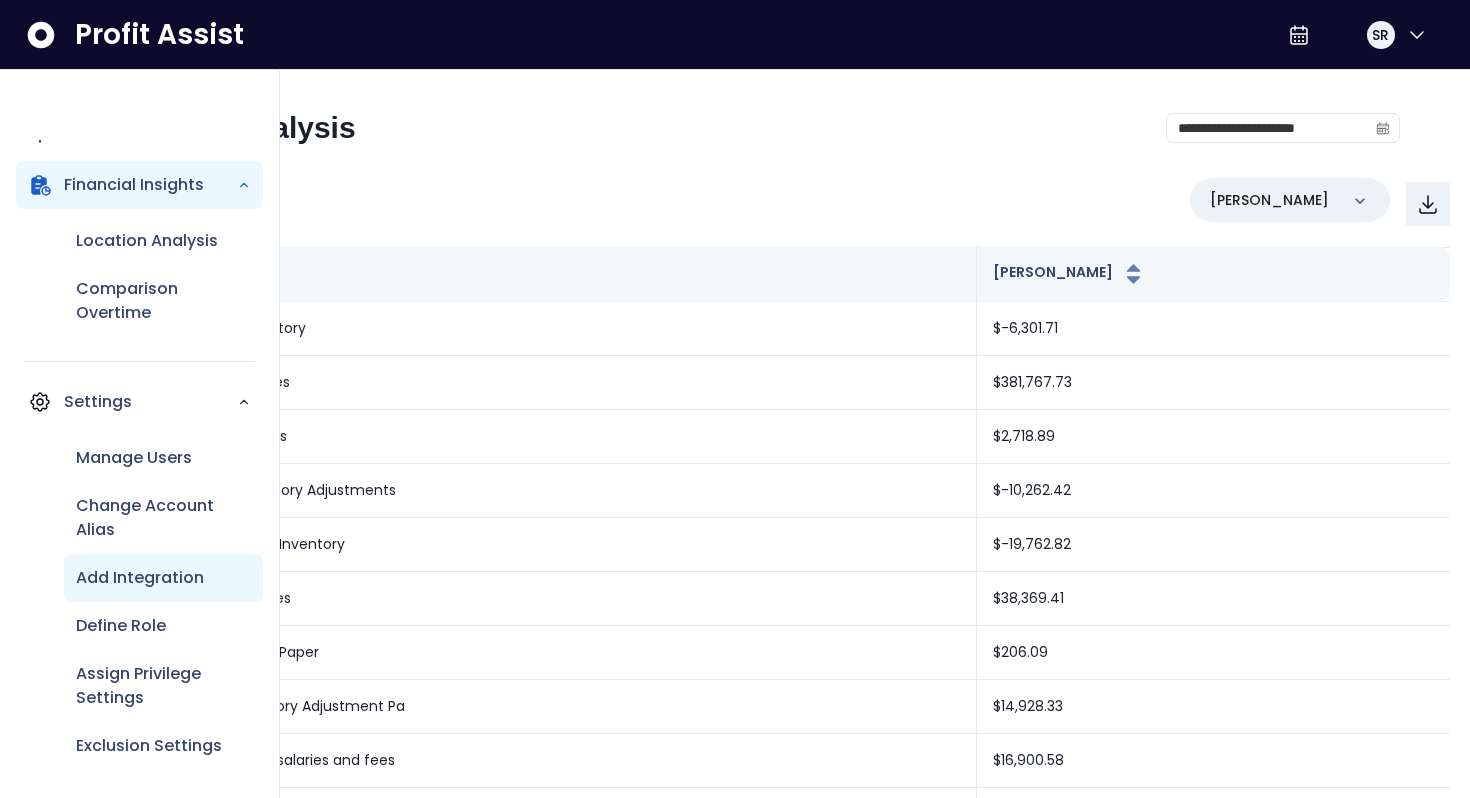 click on "Add Integration" at bounding box center (140, 578) 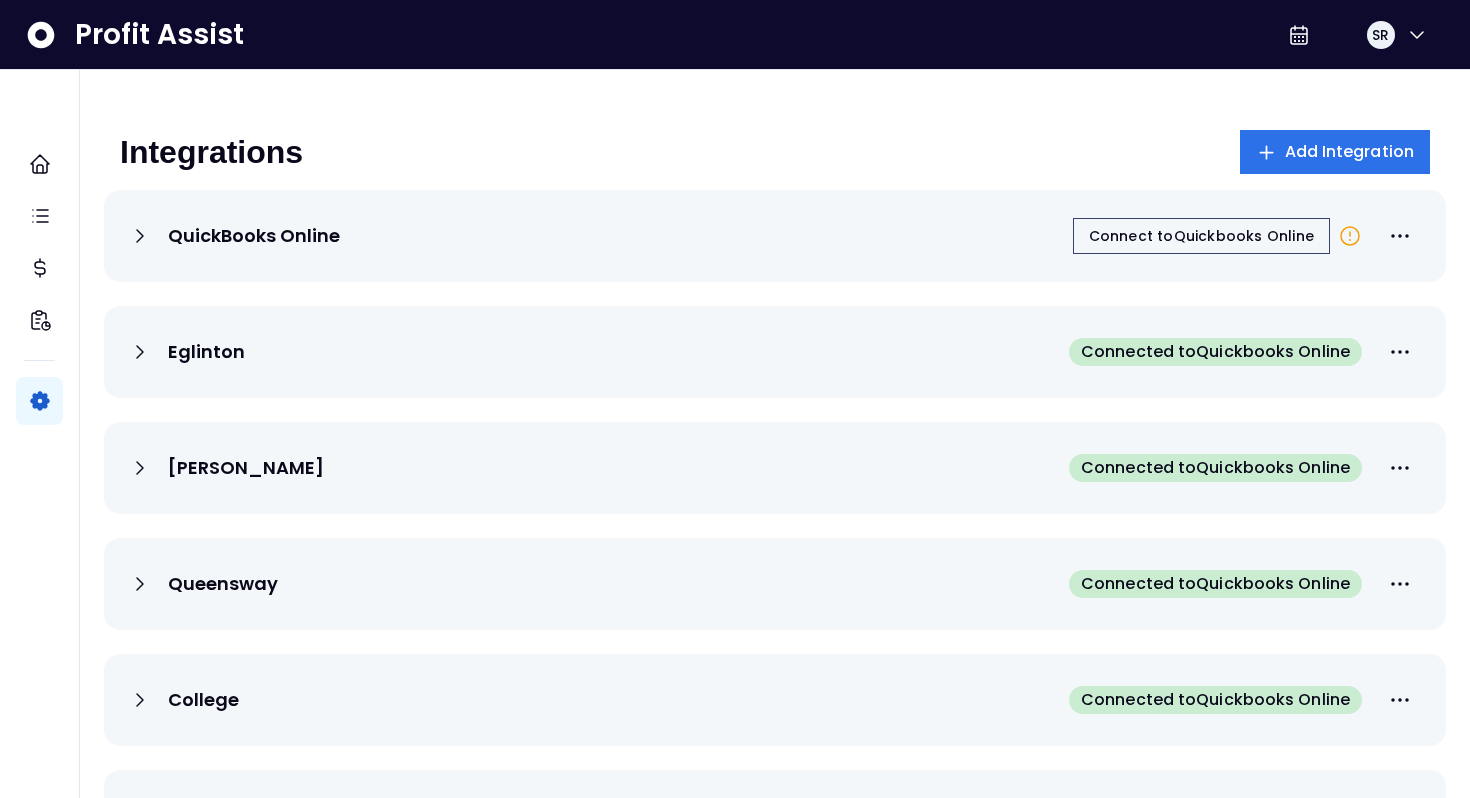scroll, scrollTop: 0, scrollLeft: 0, axis: both 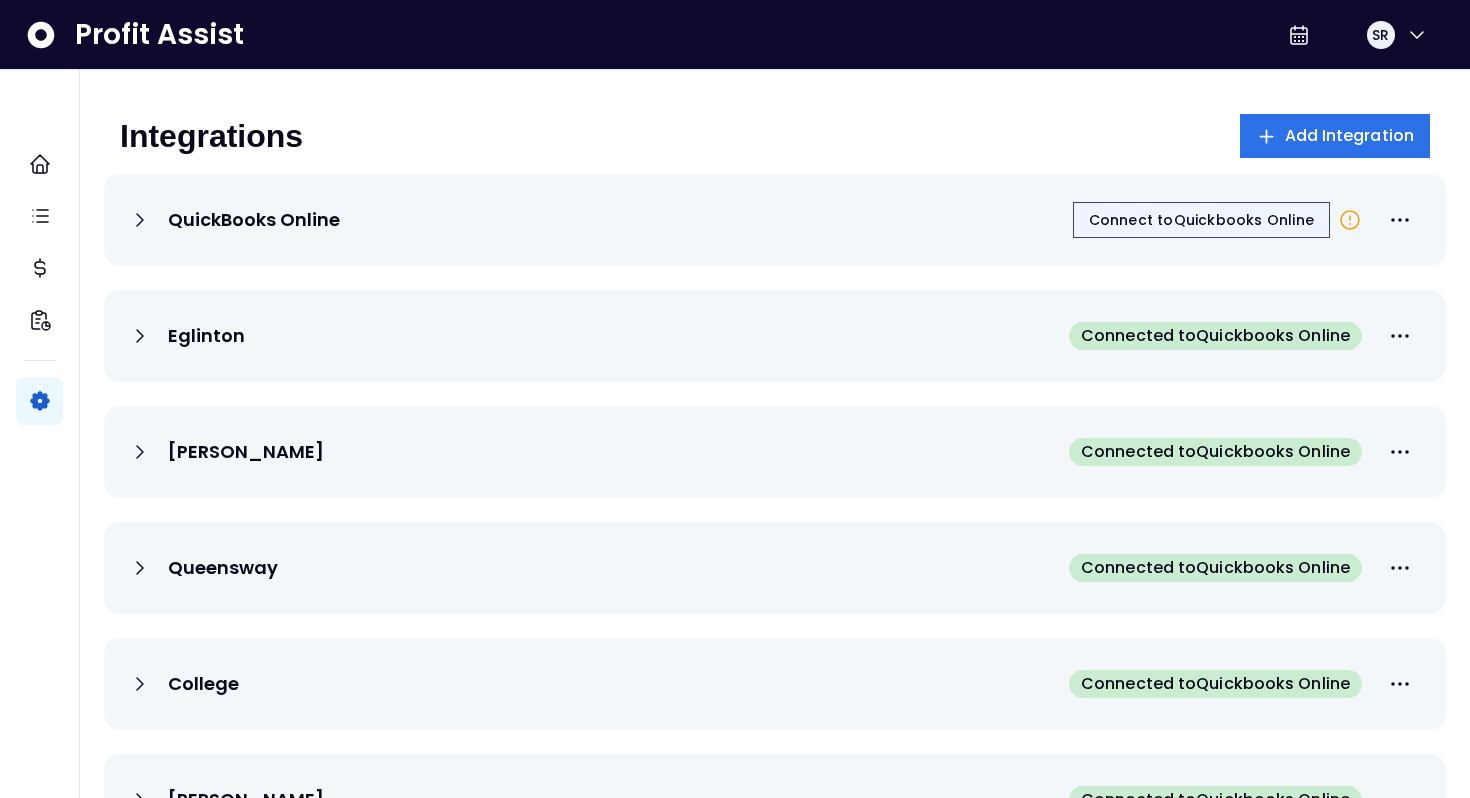 click on "Connect to  Quickbooks Online" at bounding box center [1201, 220] 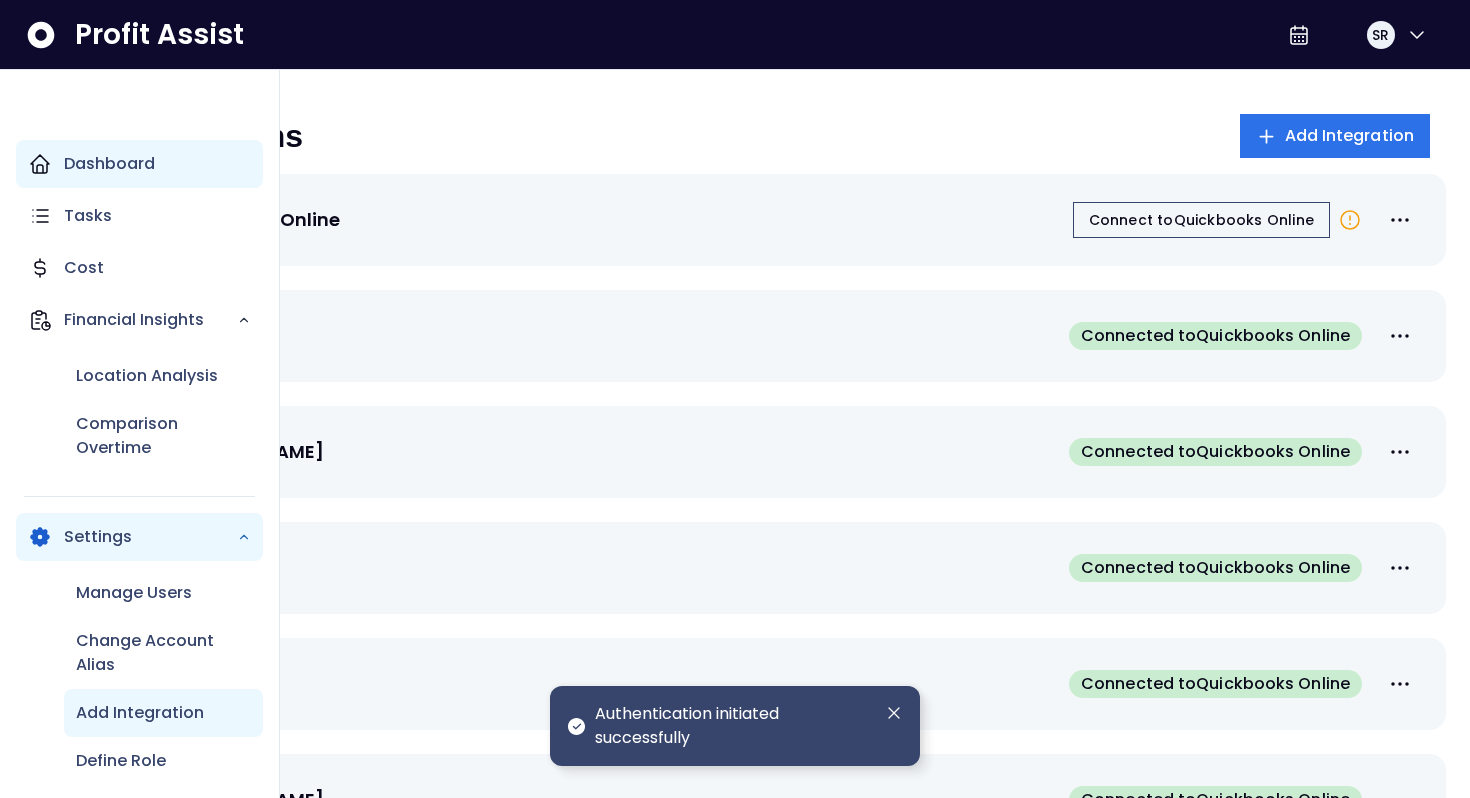 click on "Dashboard" at bounding box center [109, 164] 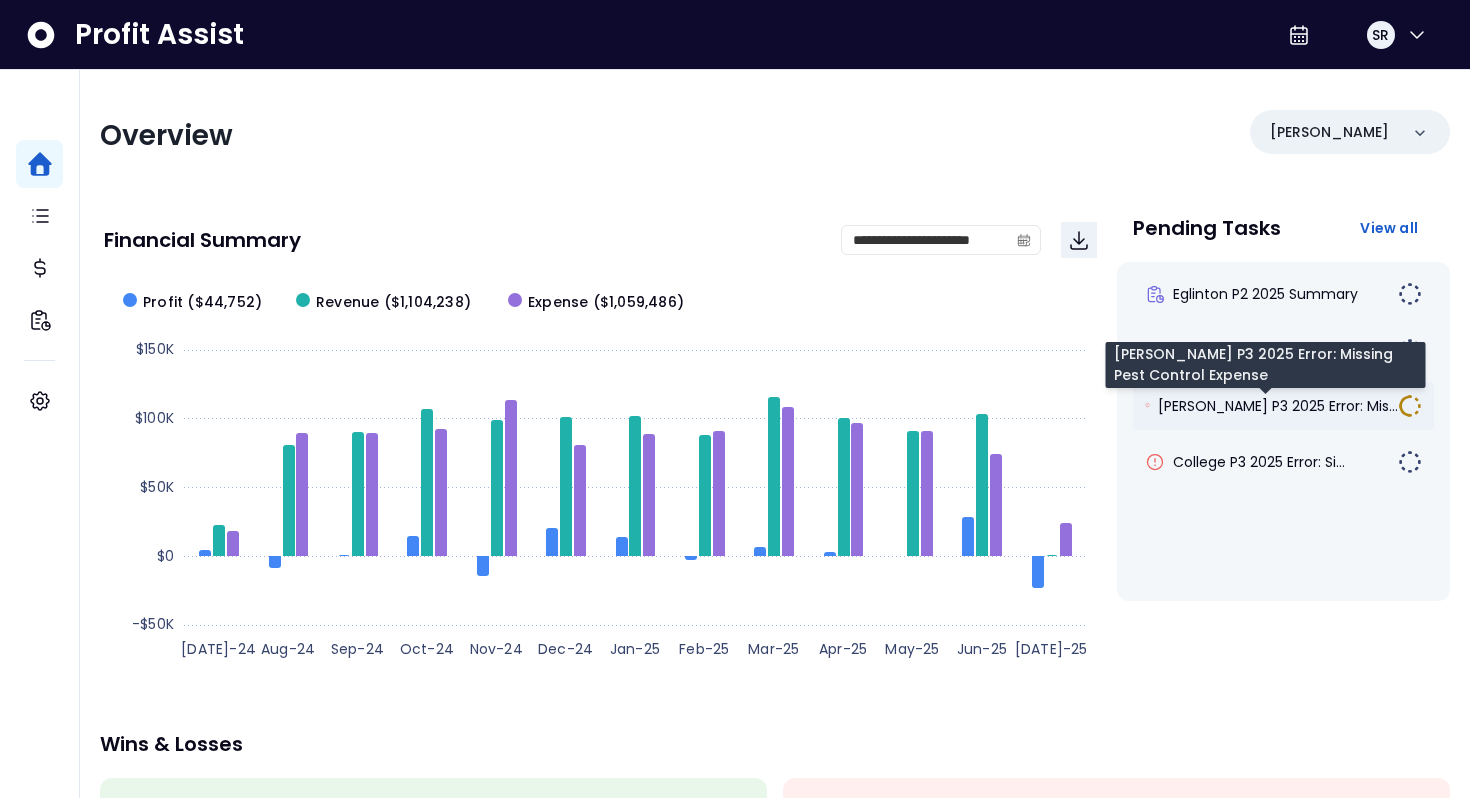 click on "[PERSON_NAME] P3 2025 Error: Mis..." at bounding box center [1278, 406] 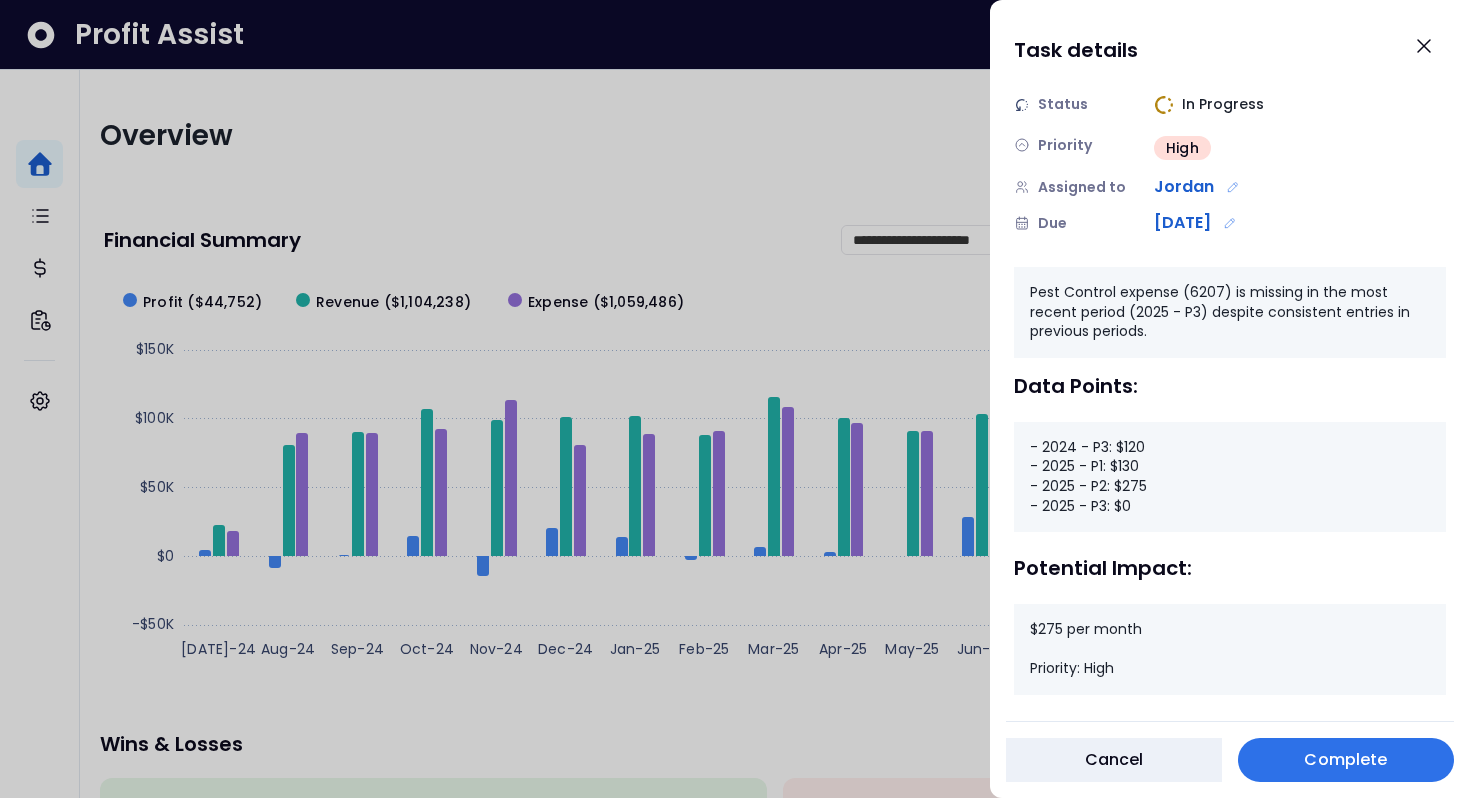 scroll, scrollTop: 124, scrollLeft: 0, axis: vertical 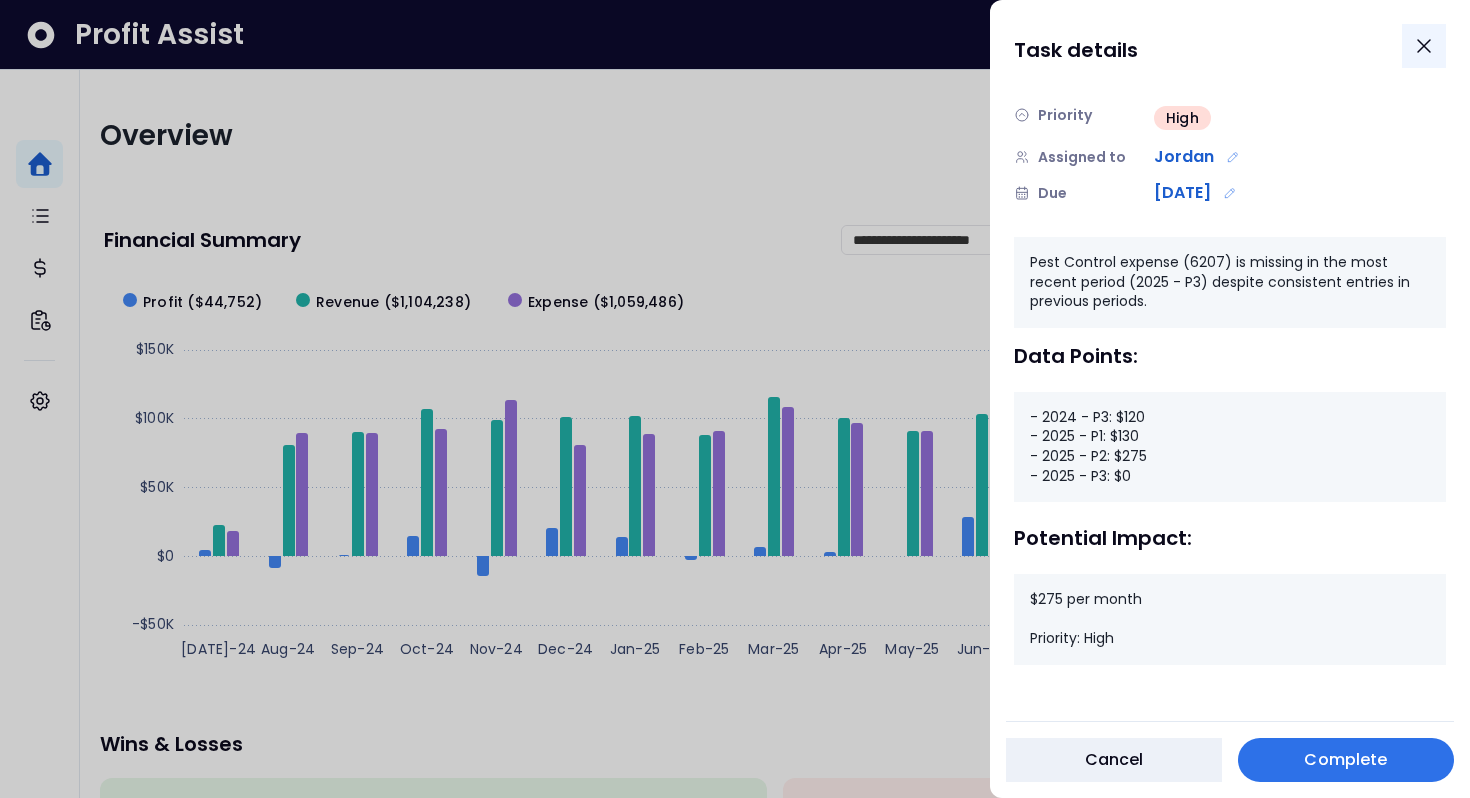 click 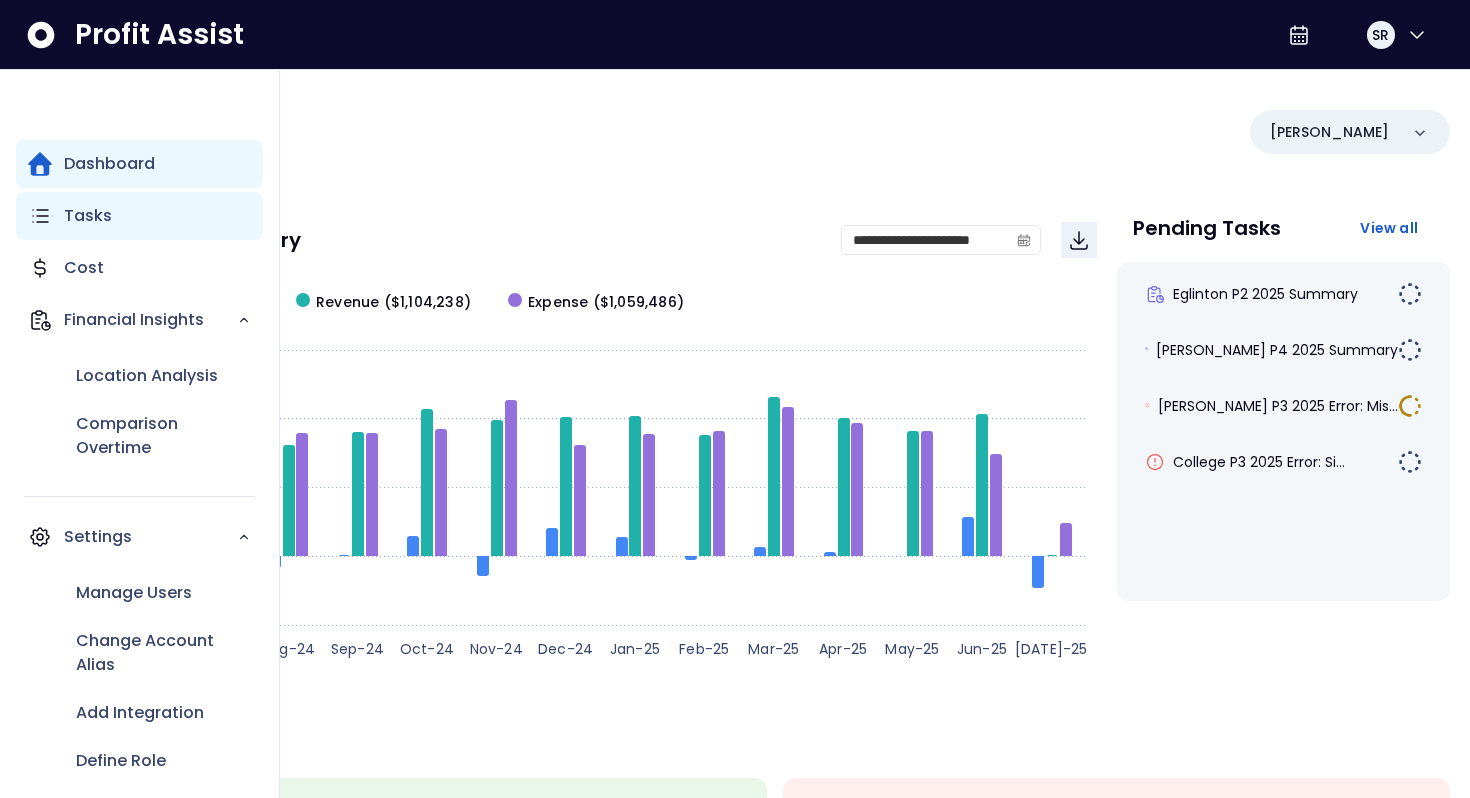 click on "Tasks" at bounding box center [88, 216] 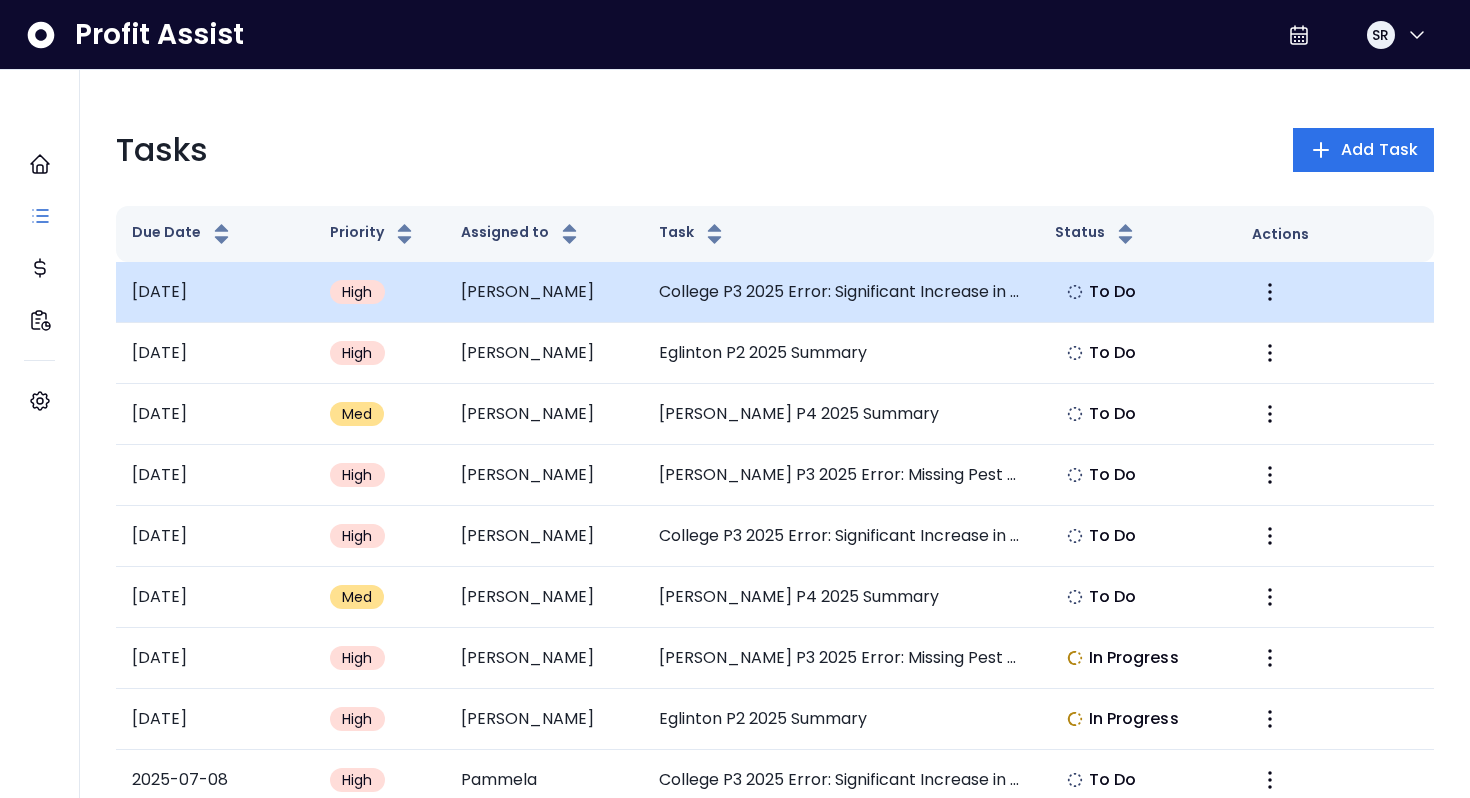 click on "[PERSON_NAME]" at bounding box center (544, 292) 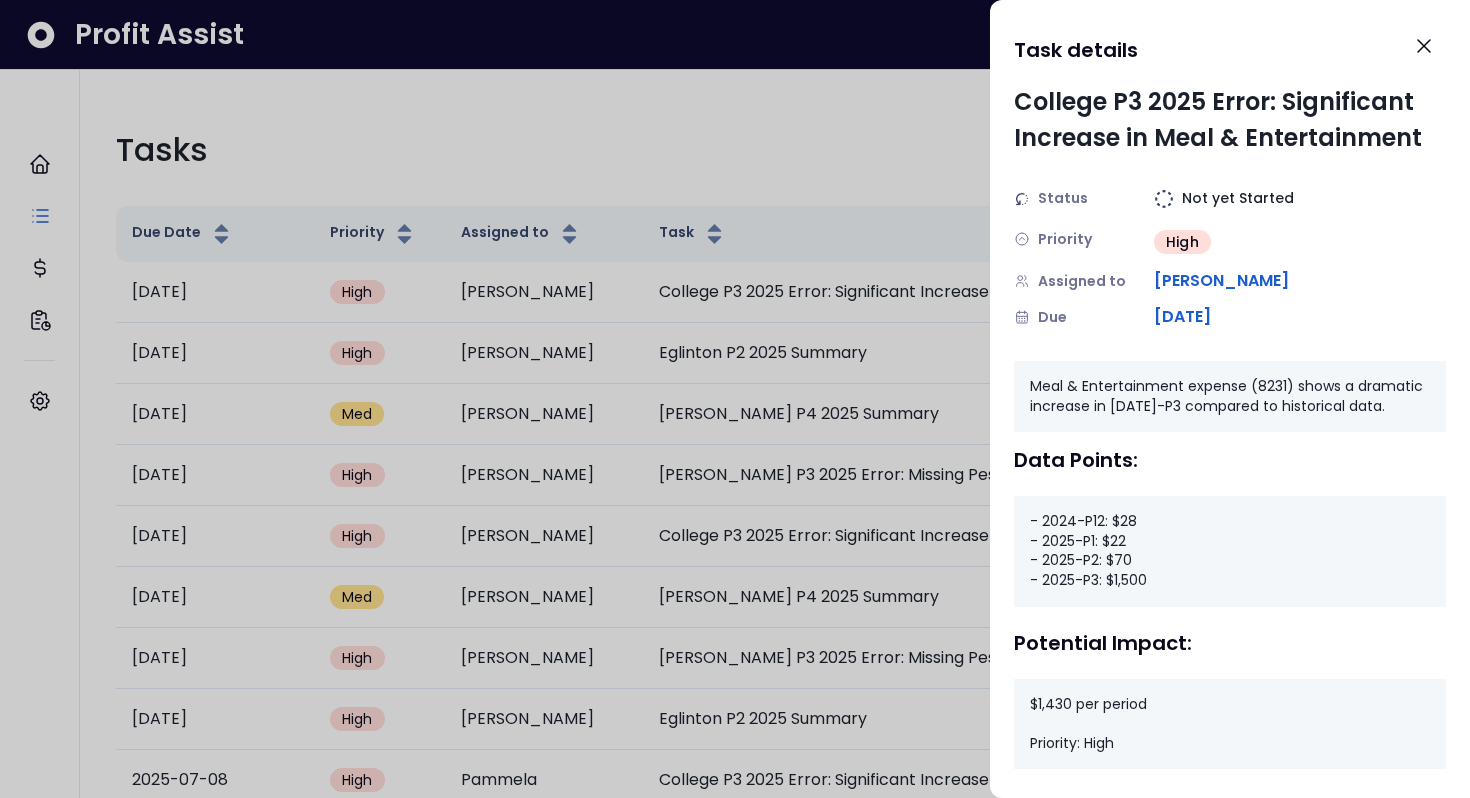 scroll, scrollTop: 11, scrollLeft: 0, axis: vertical 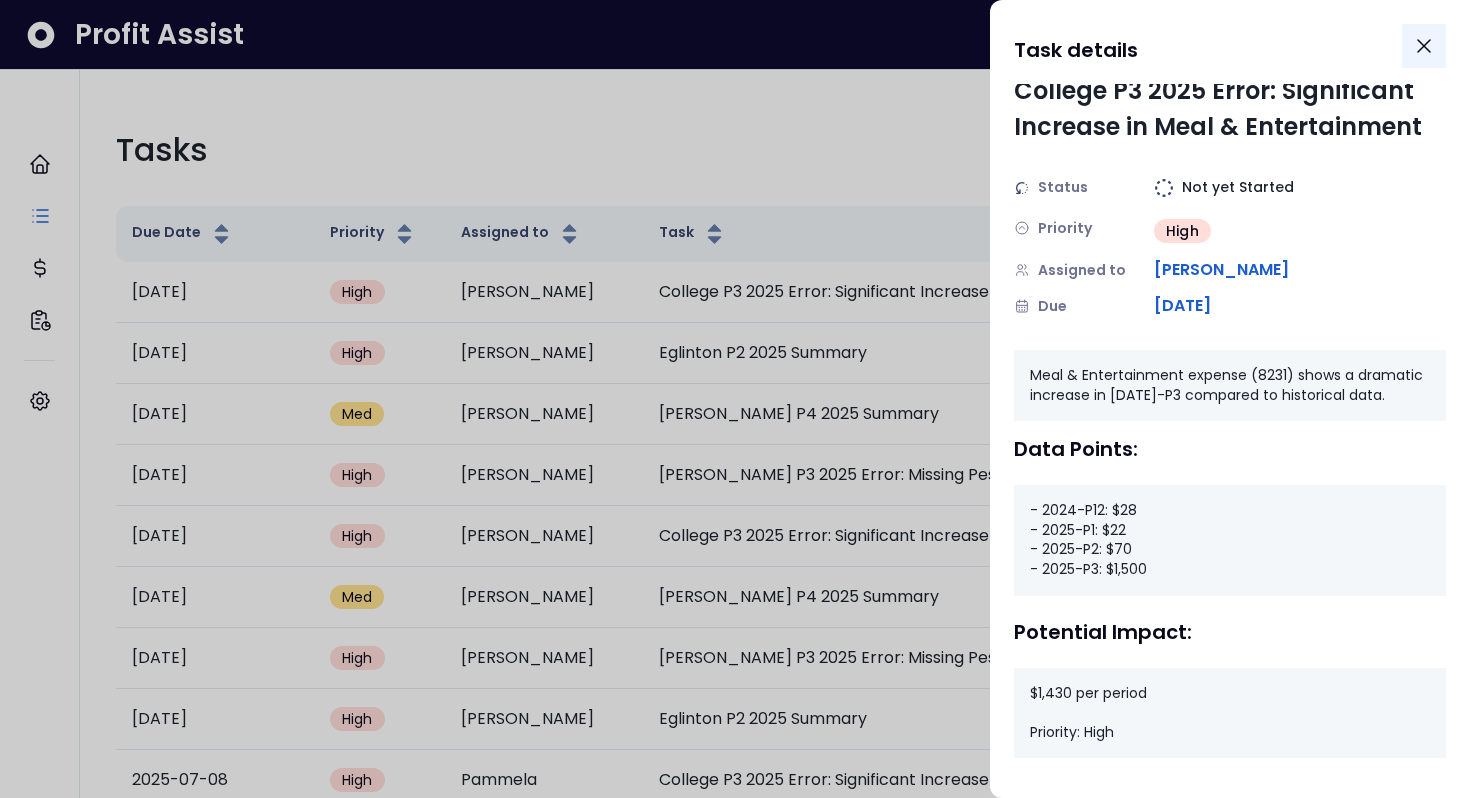 click 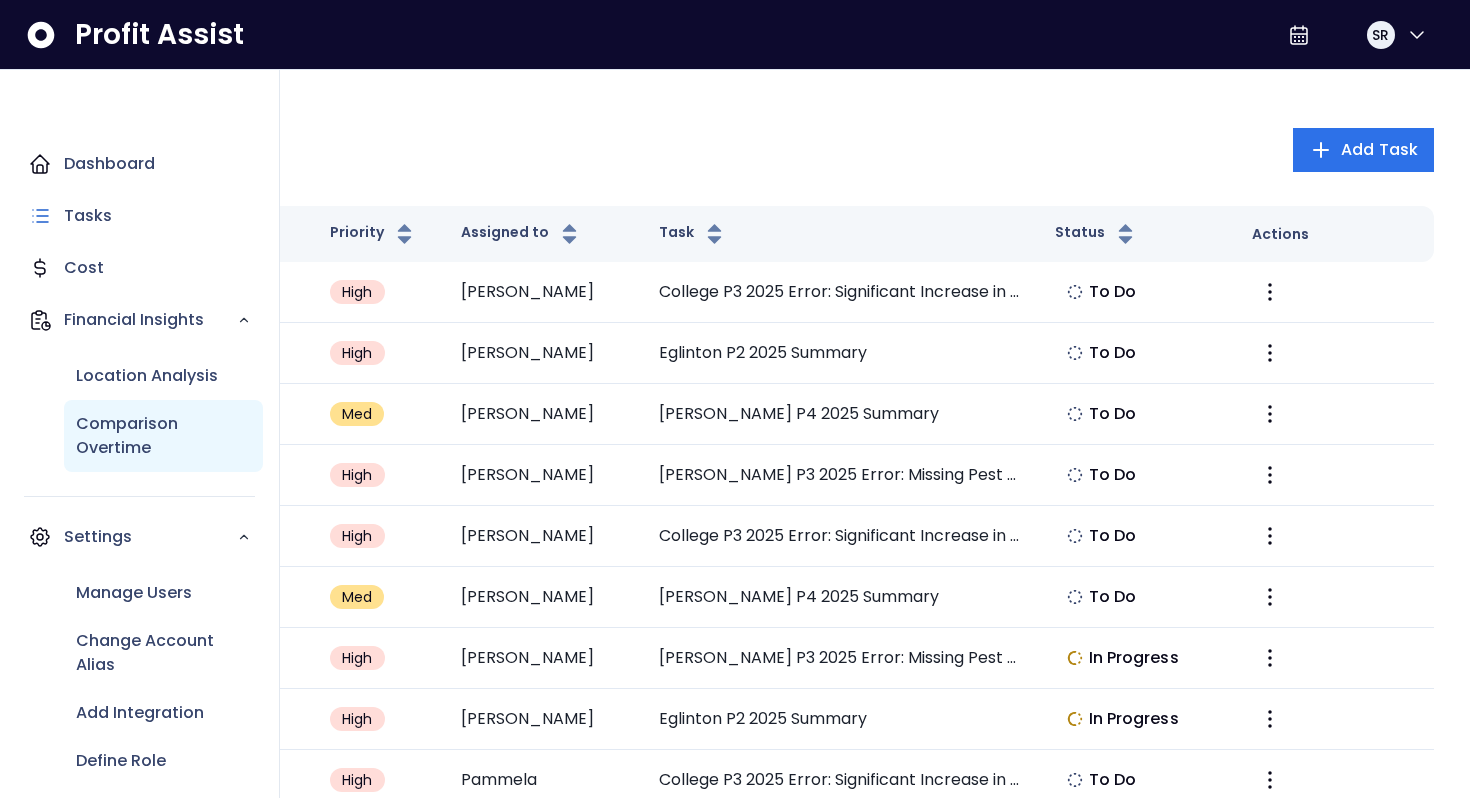 click on "Comparison Overtime" at bounding box center (163, 436) 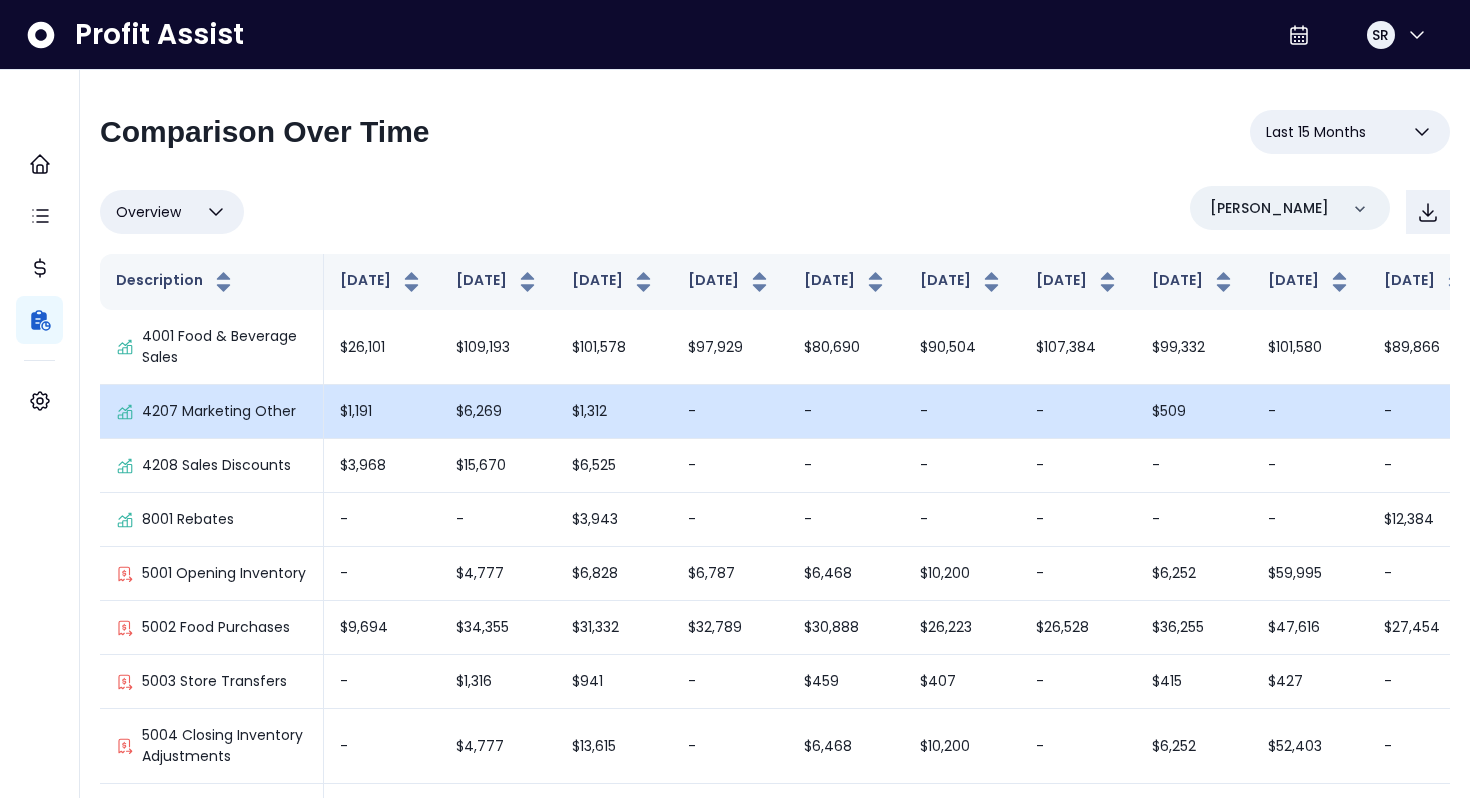 click on "$6,269" at bounding box center [498, 412] 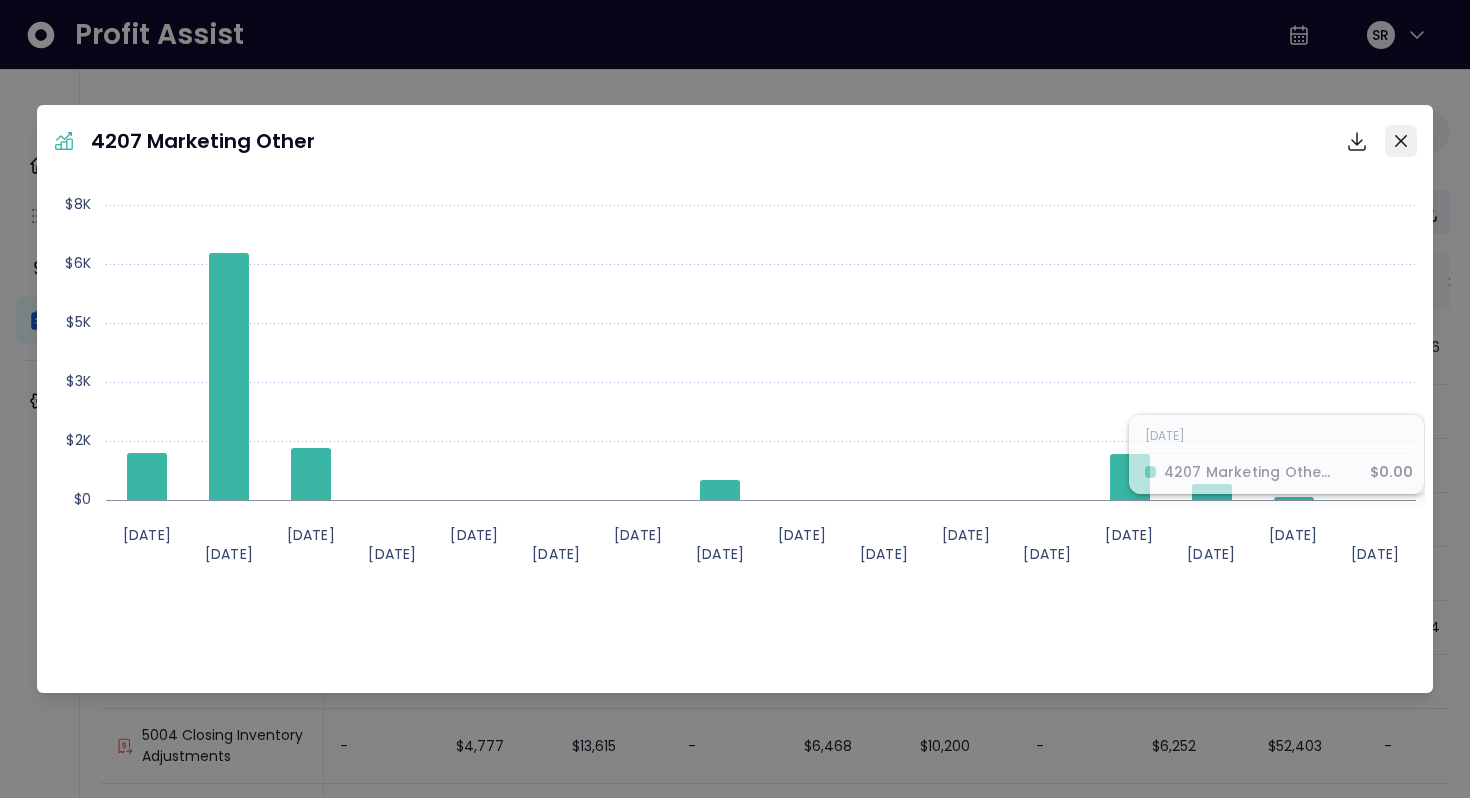 click 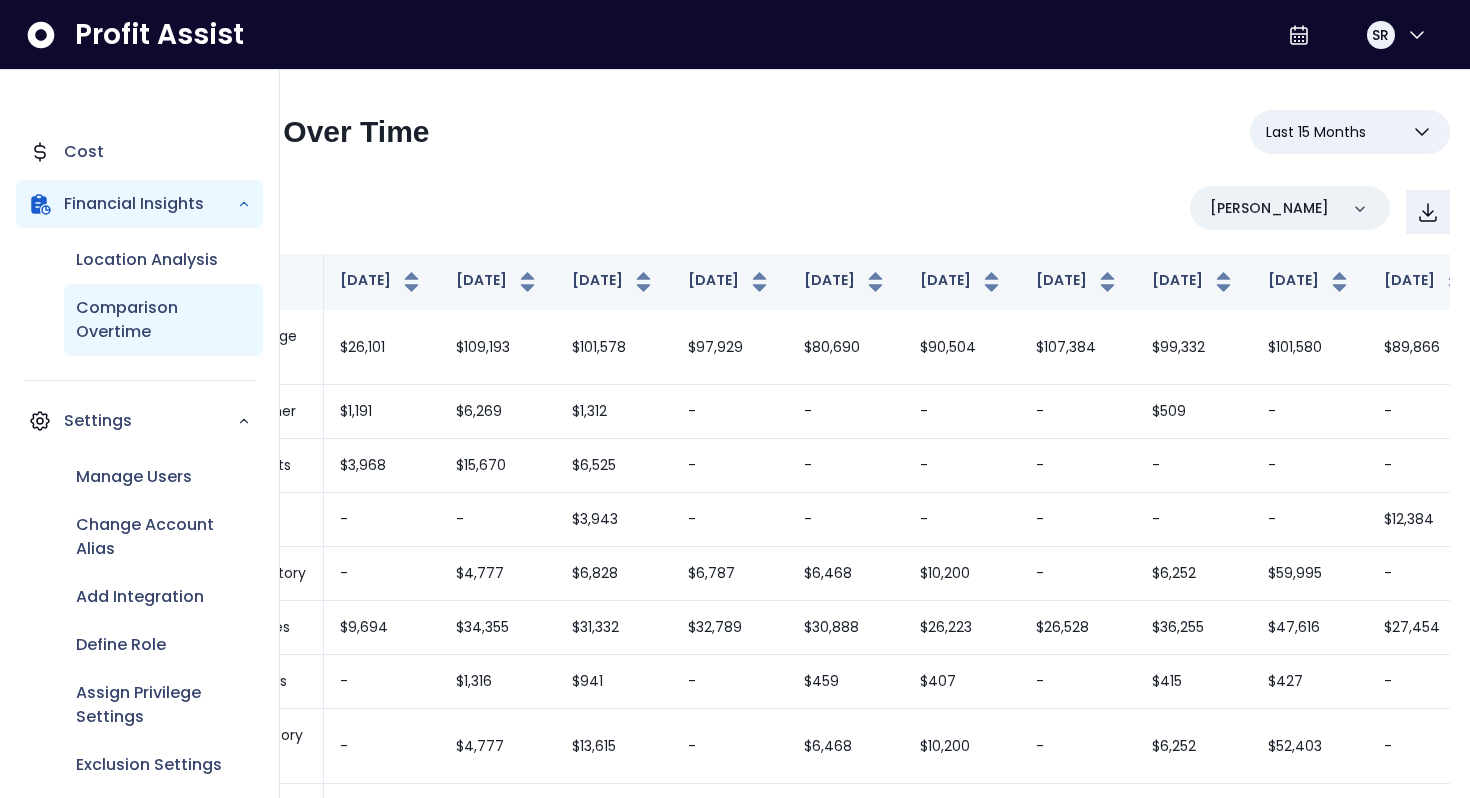 scroll, scrollTop: 118, scrollLeft: 0, axis: vertical 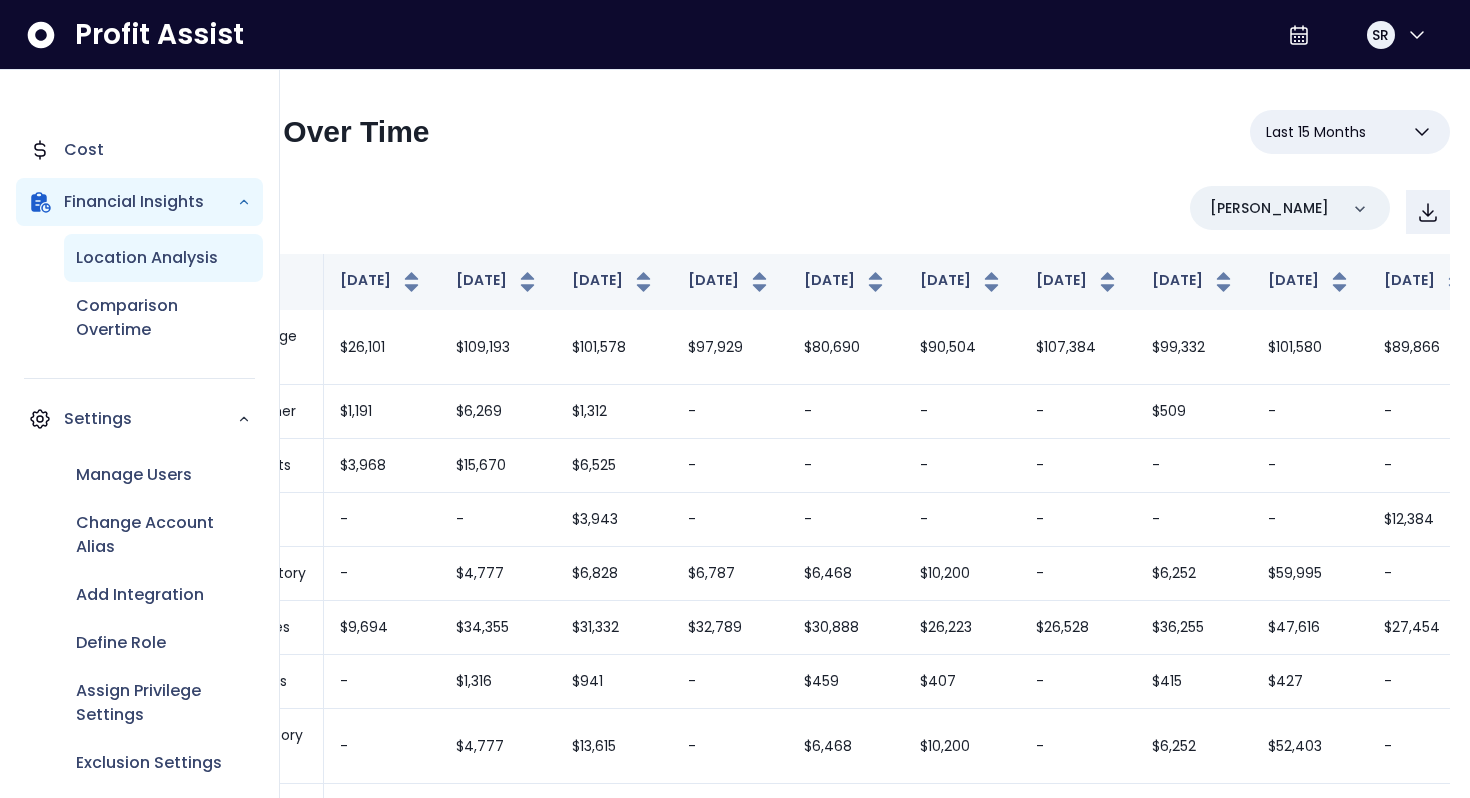click on "Location Analysis" at bounding box center (147, 258) 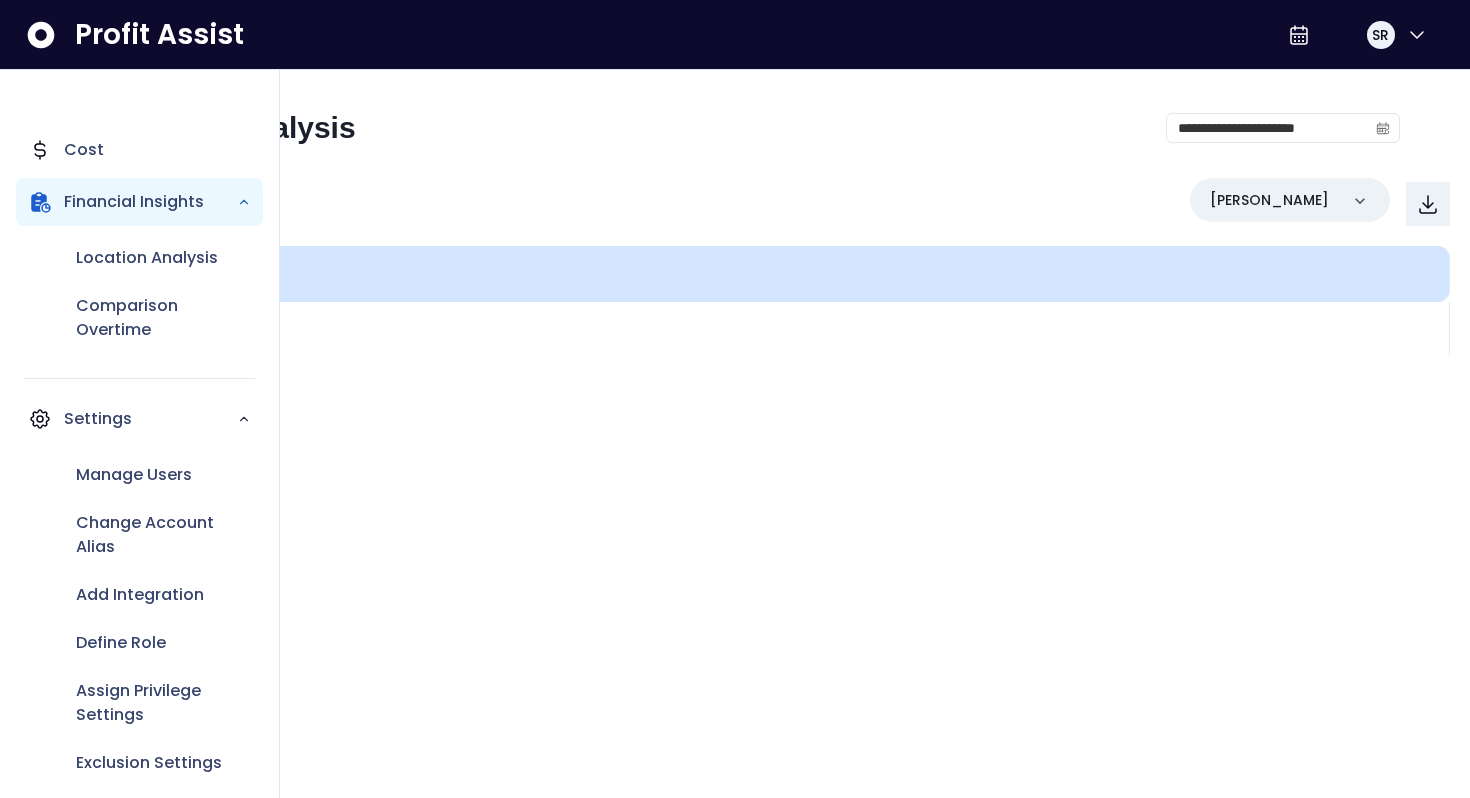 scroll, scrollTop: 0, scrollLeft: 0, axis: both 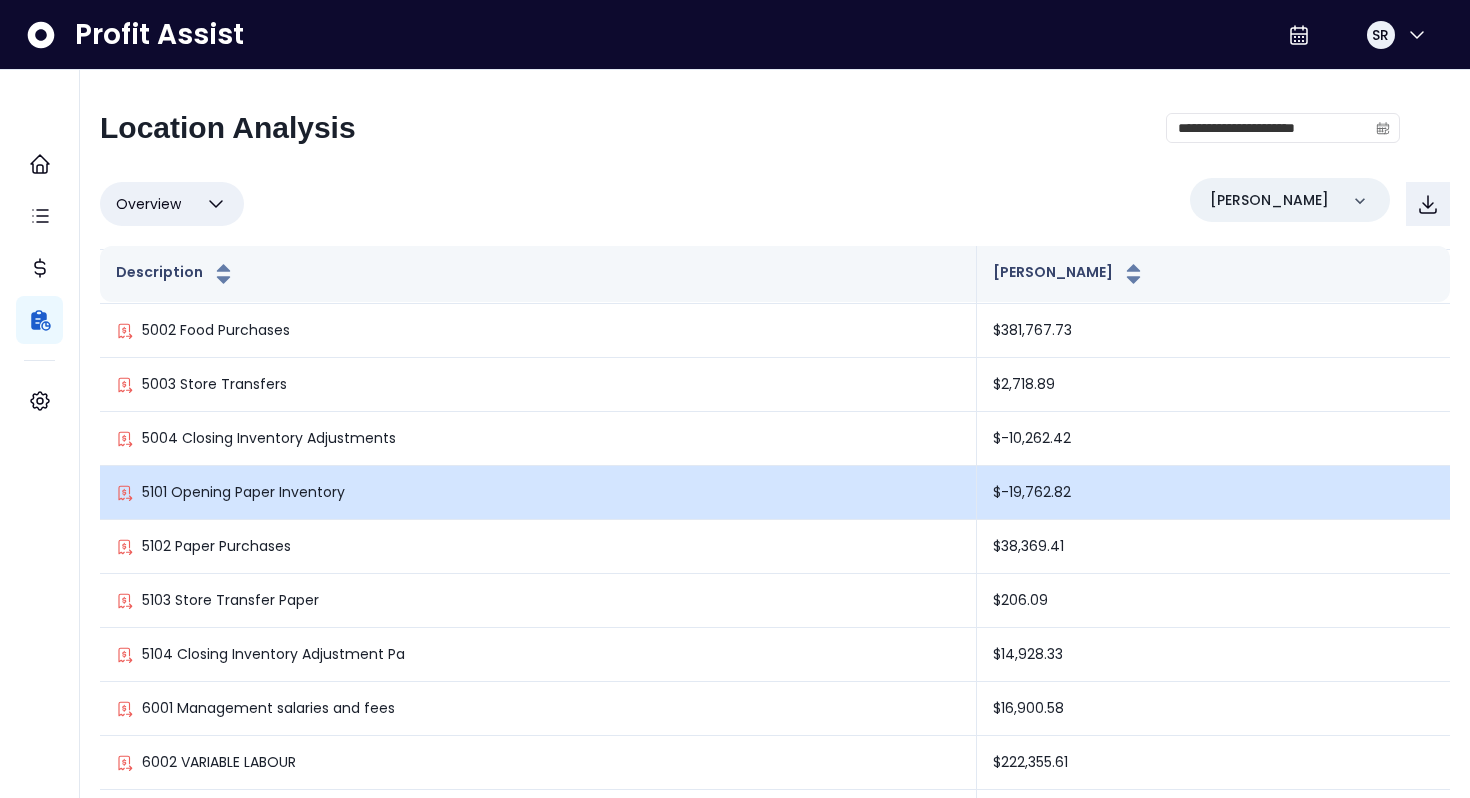 click on "5101 Opening Paper Inventory" at bounding box center (243, 492) 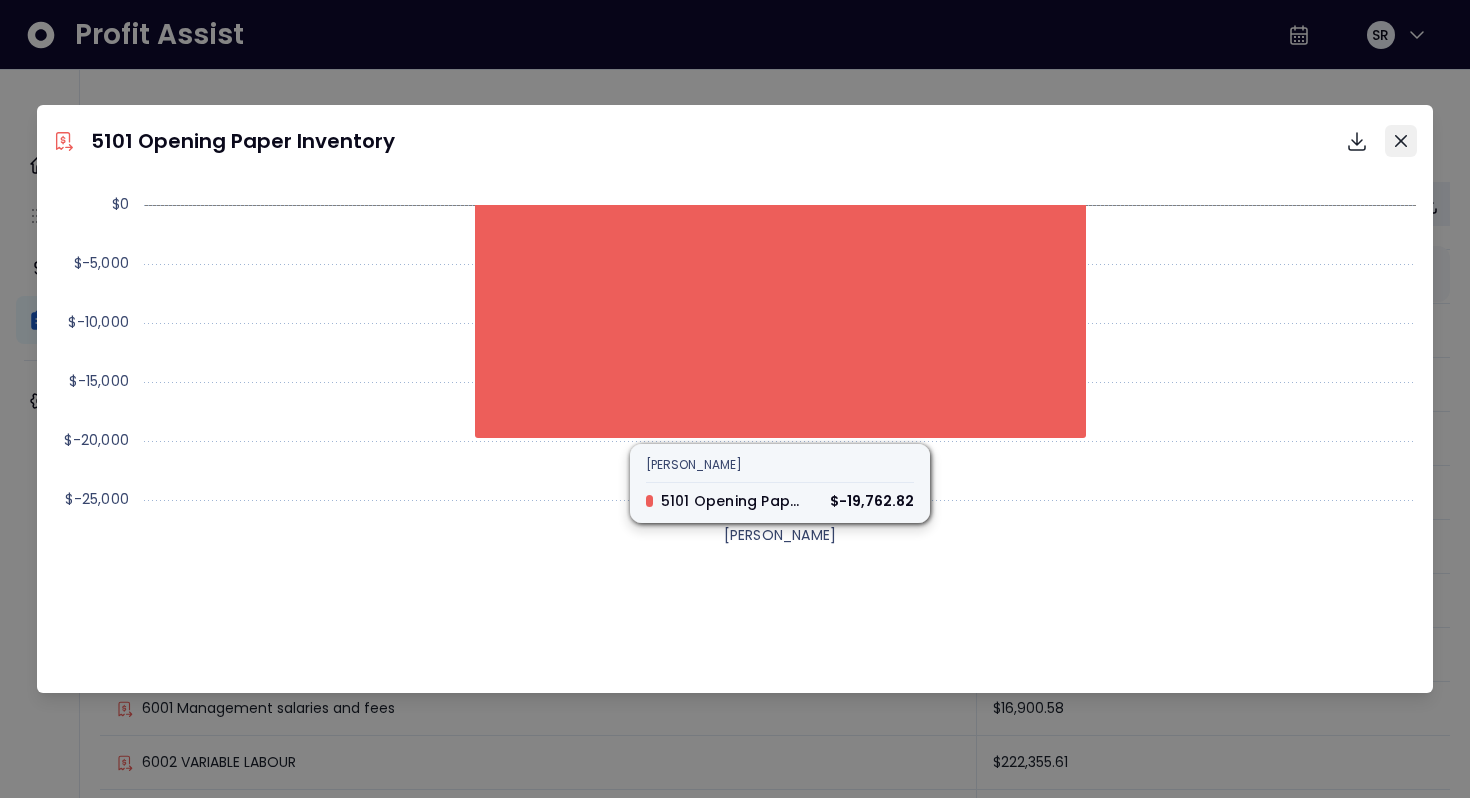 click 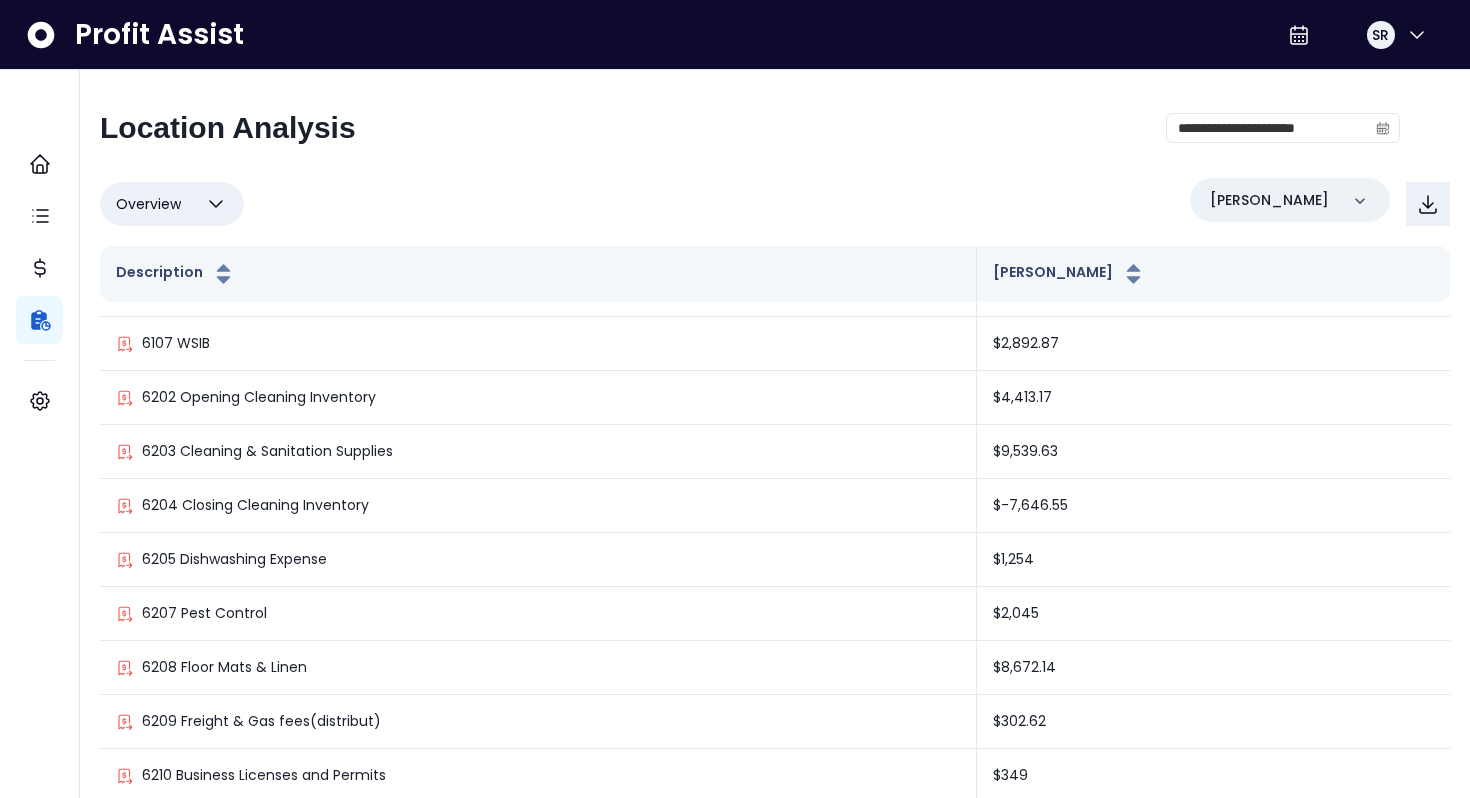 scroll, scrollTop: 1096, scrollLeft: 0, axis: vertical 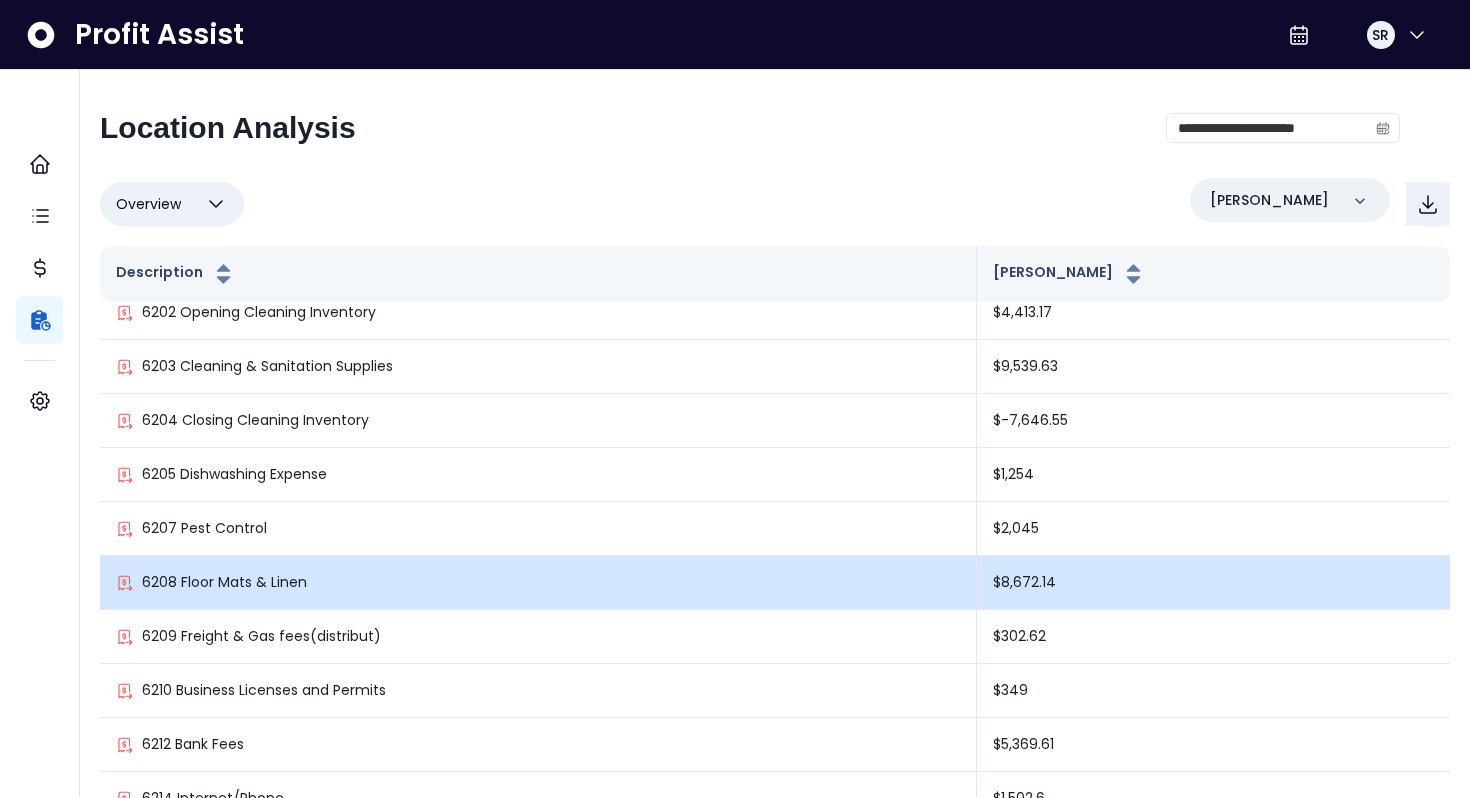 click on "6208 Floor Mats & Linen" at bounding box center [538, 583] 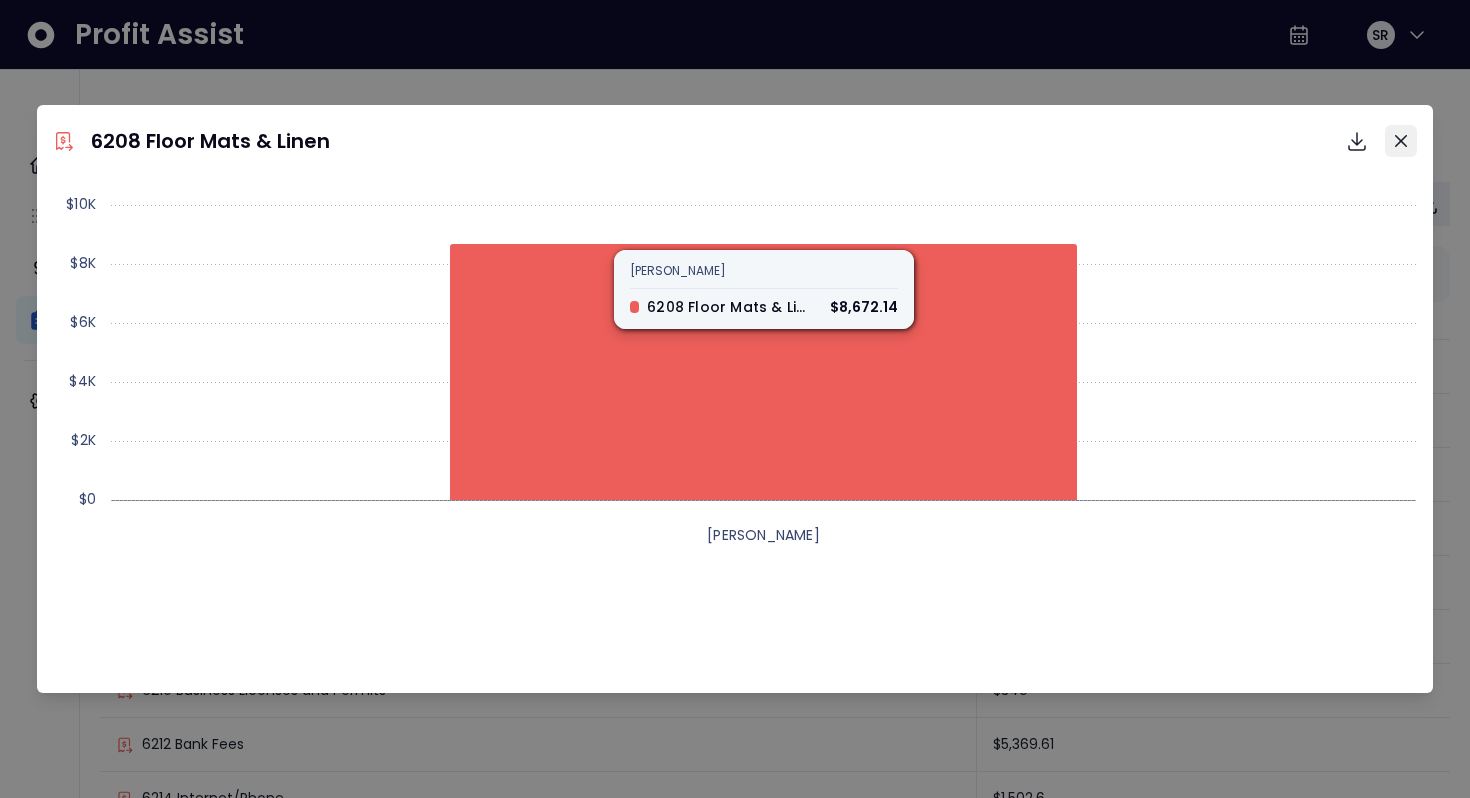 click at bounding box center (1401, 141) 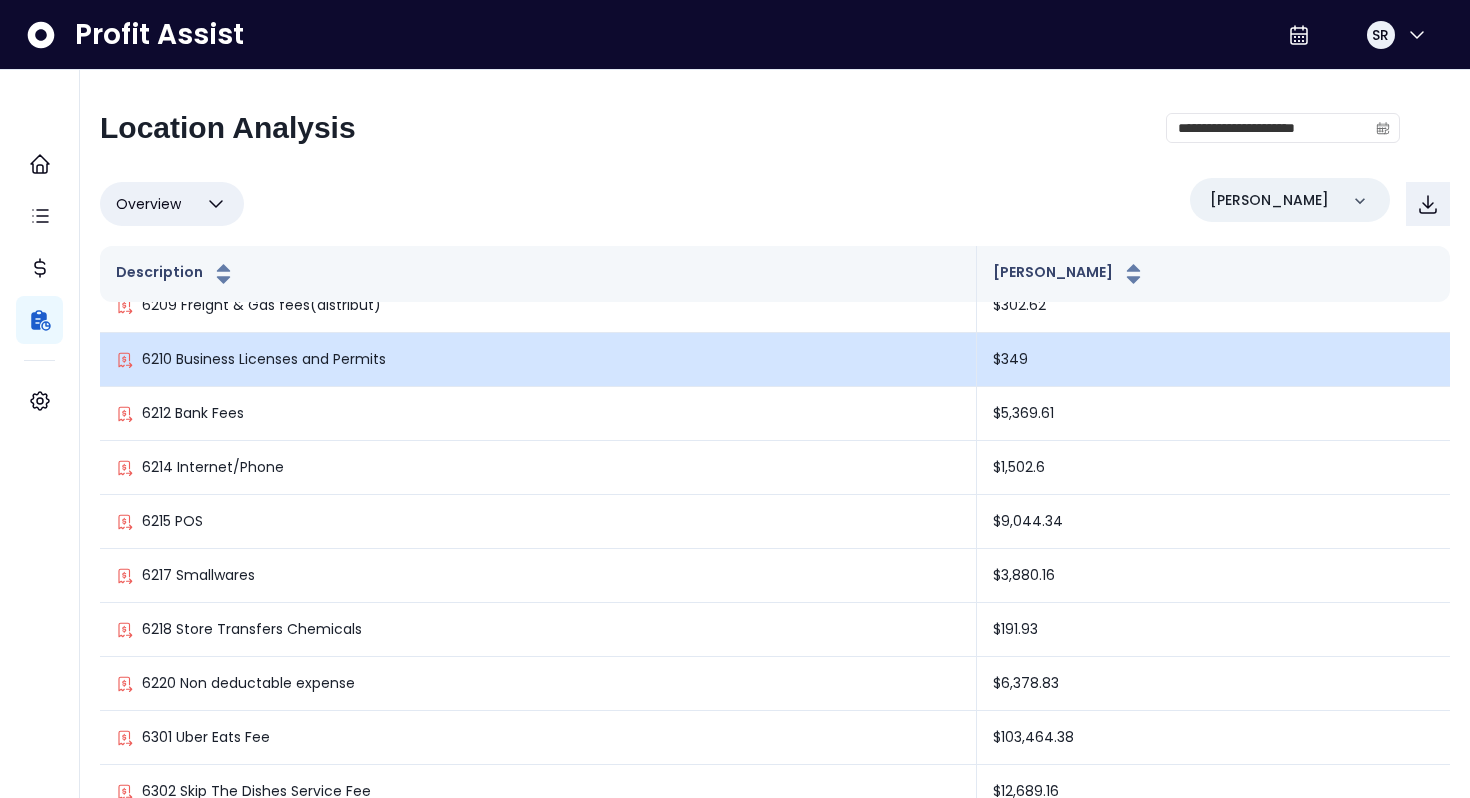 scroll, scrollTop: 1430, scrollLeft: 0, axis: vertical 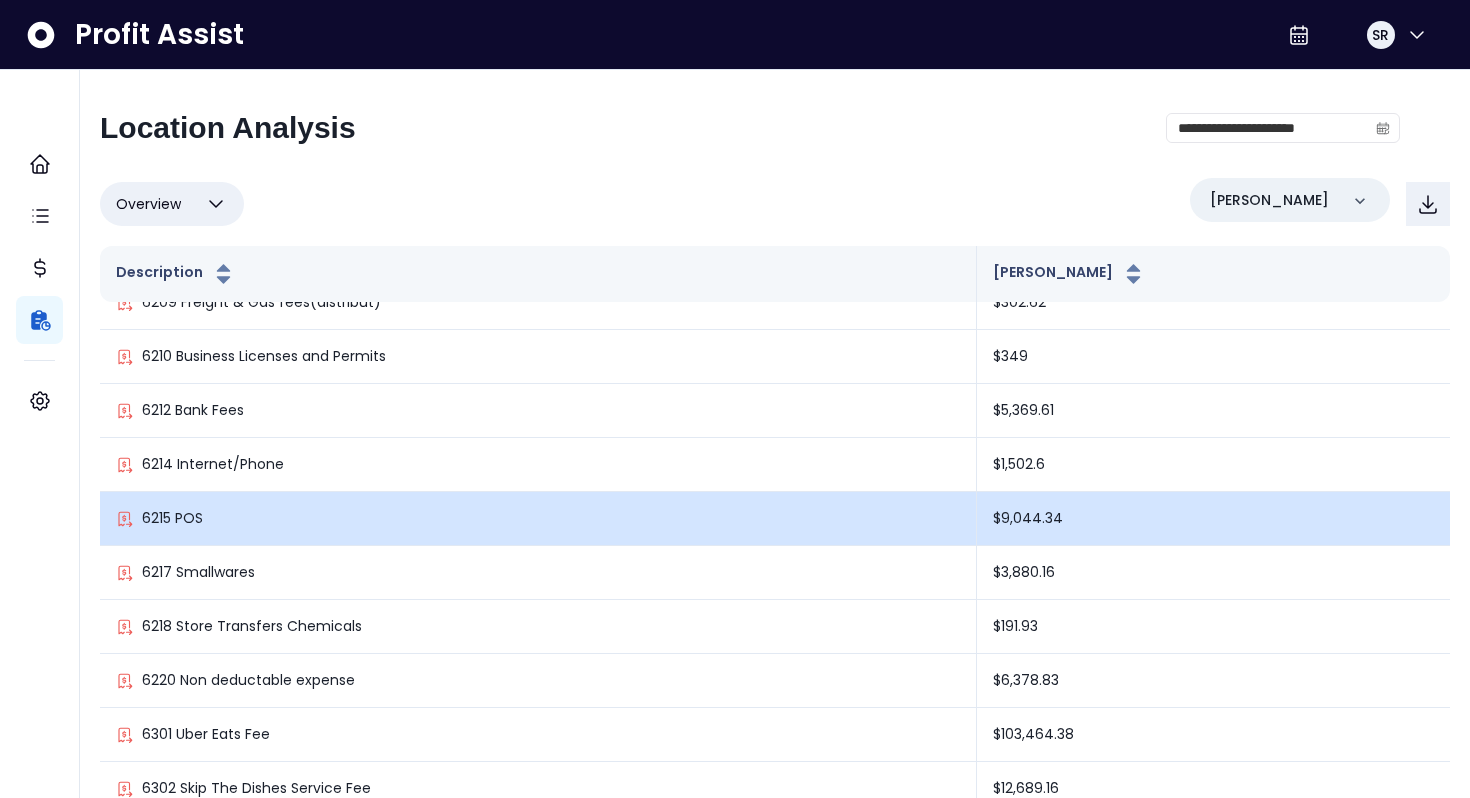 click on "6215 POS" at bounding box center (538, 519) 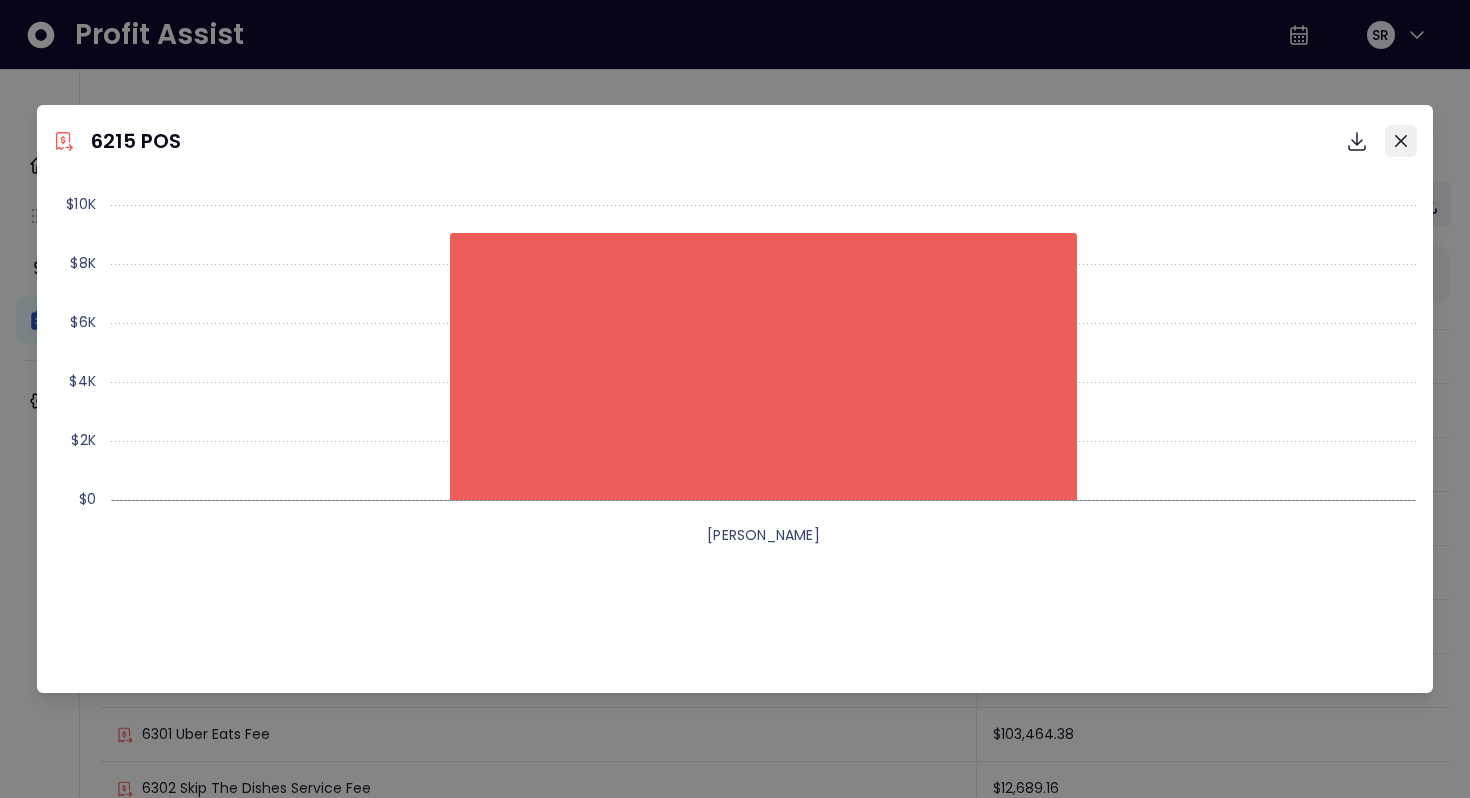 click 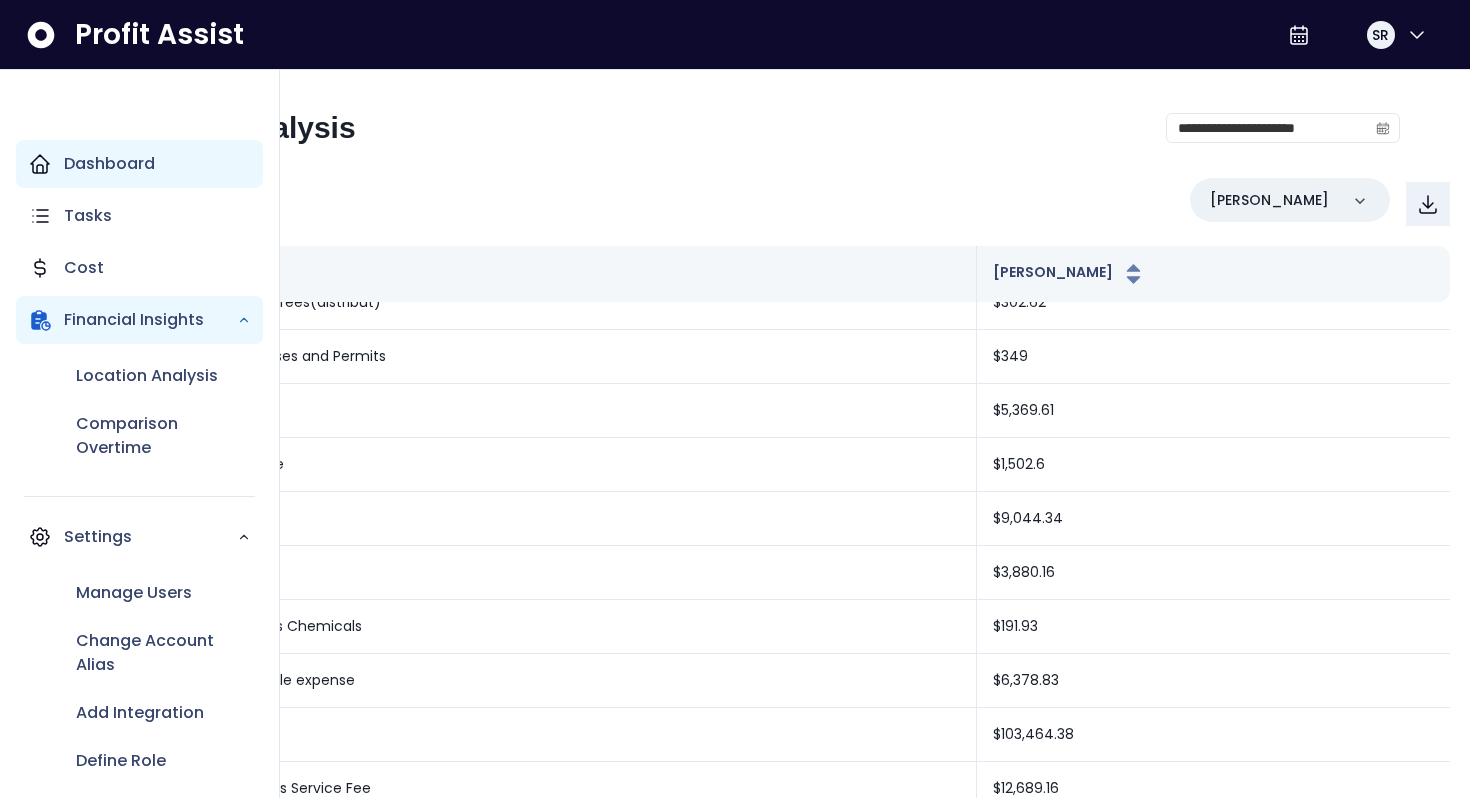 click 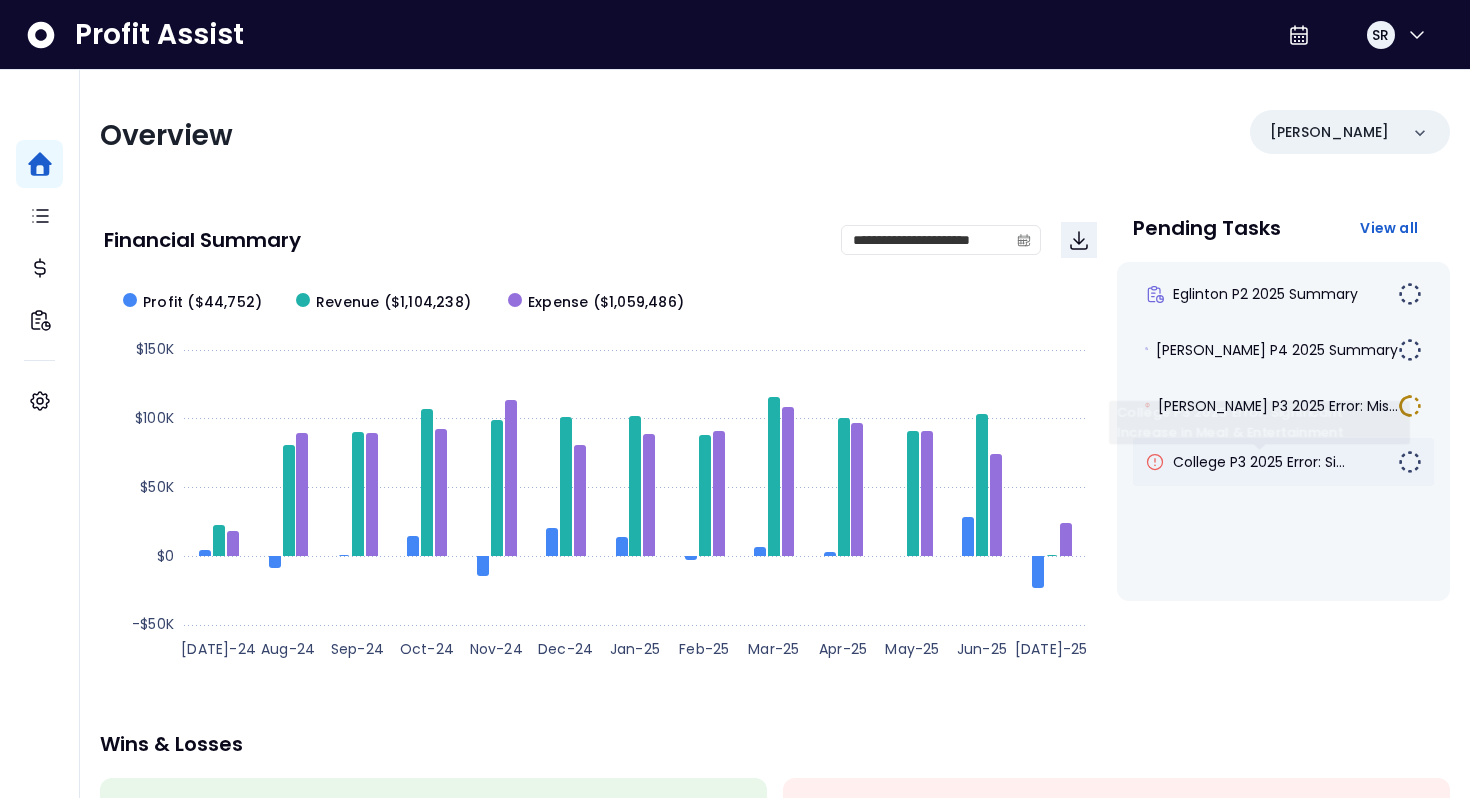 click on "College P3 2025 Error: Si..." at bounding box center [1259, 462] 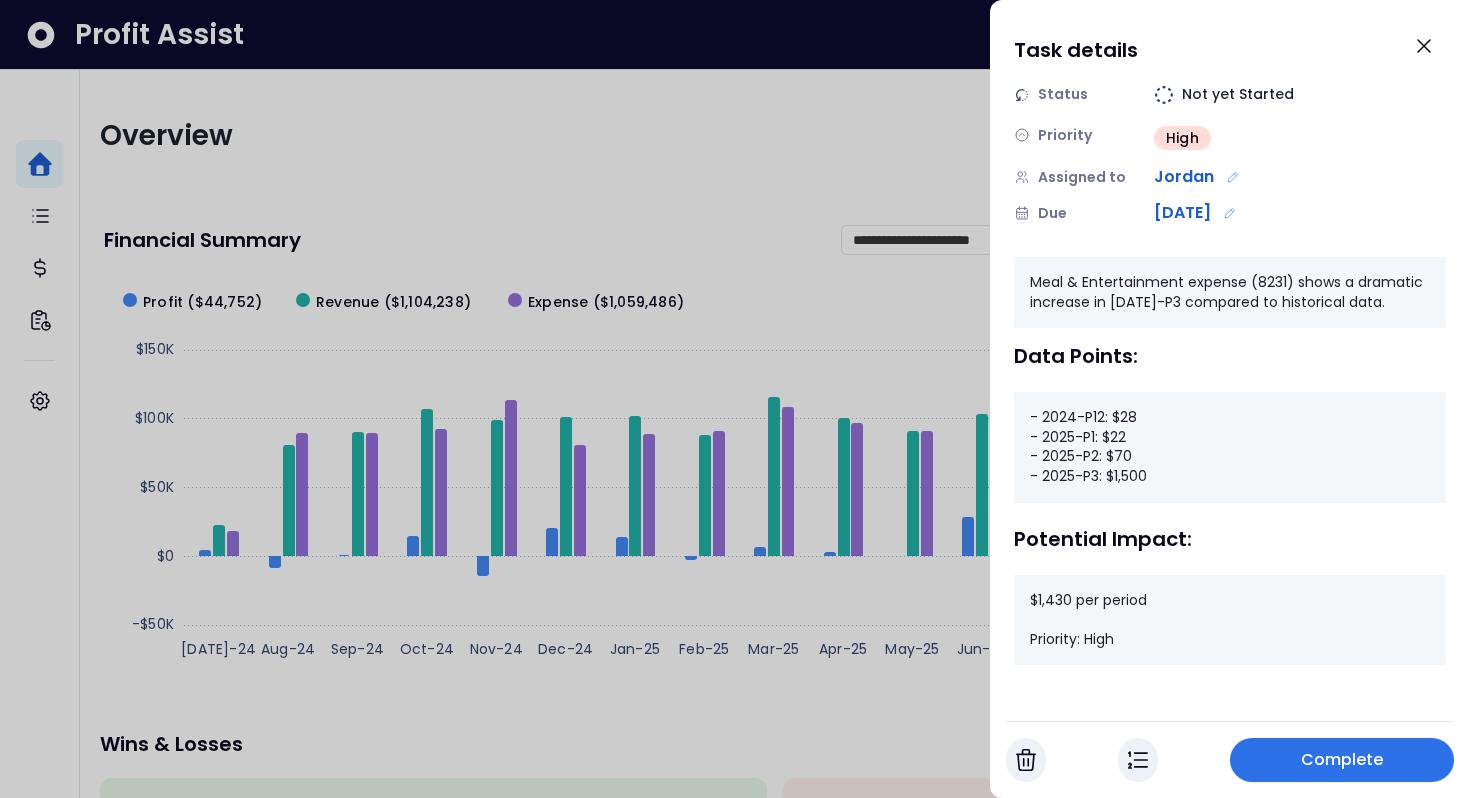 scroll, scrollTop: 0, scrollLeft: 0, axis: both 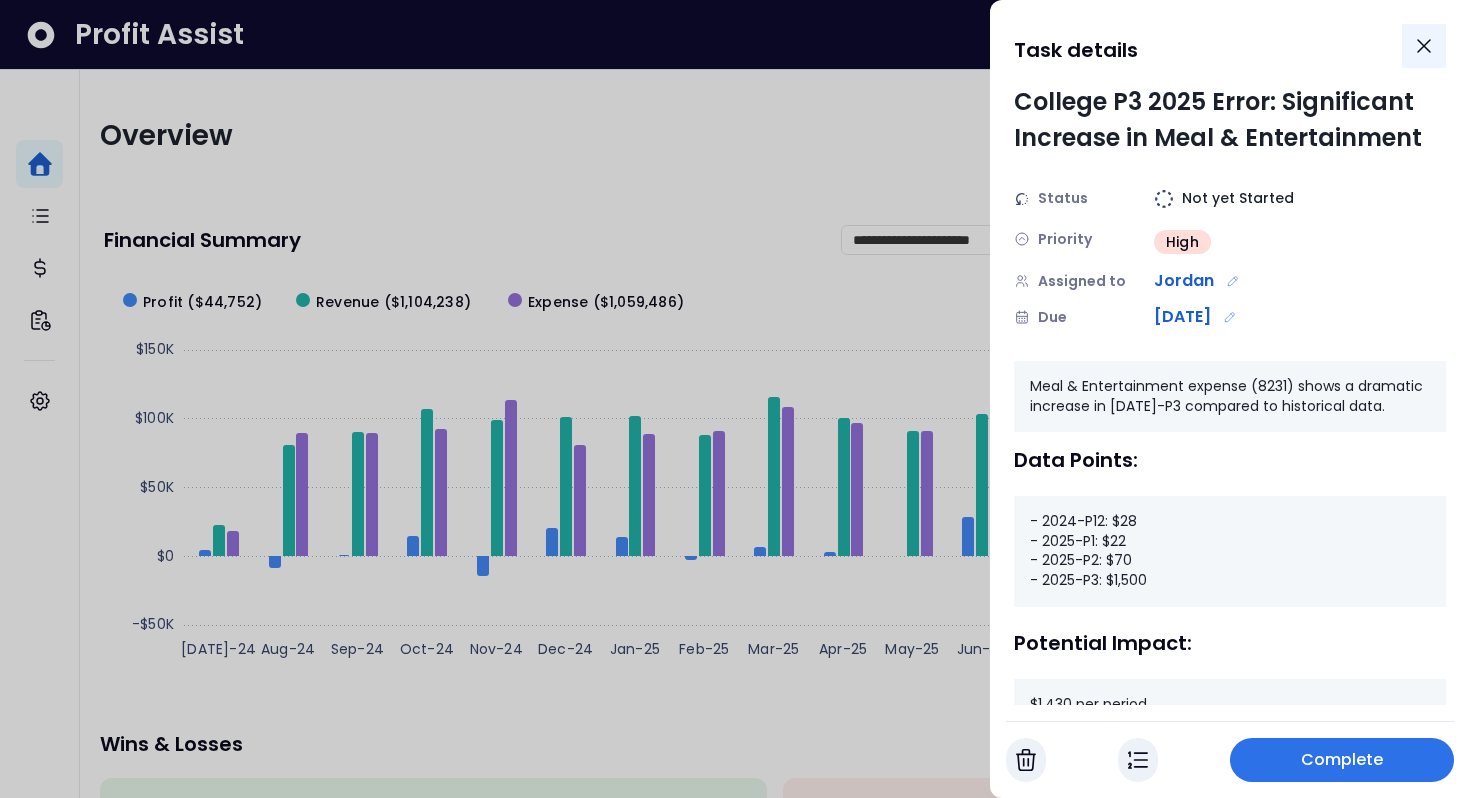 click 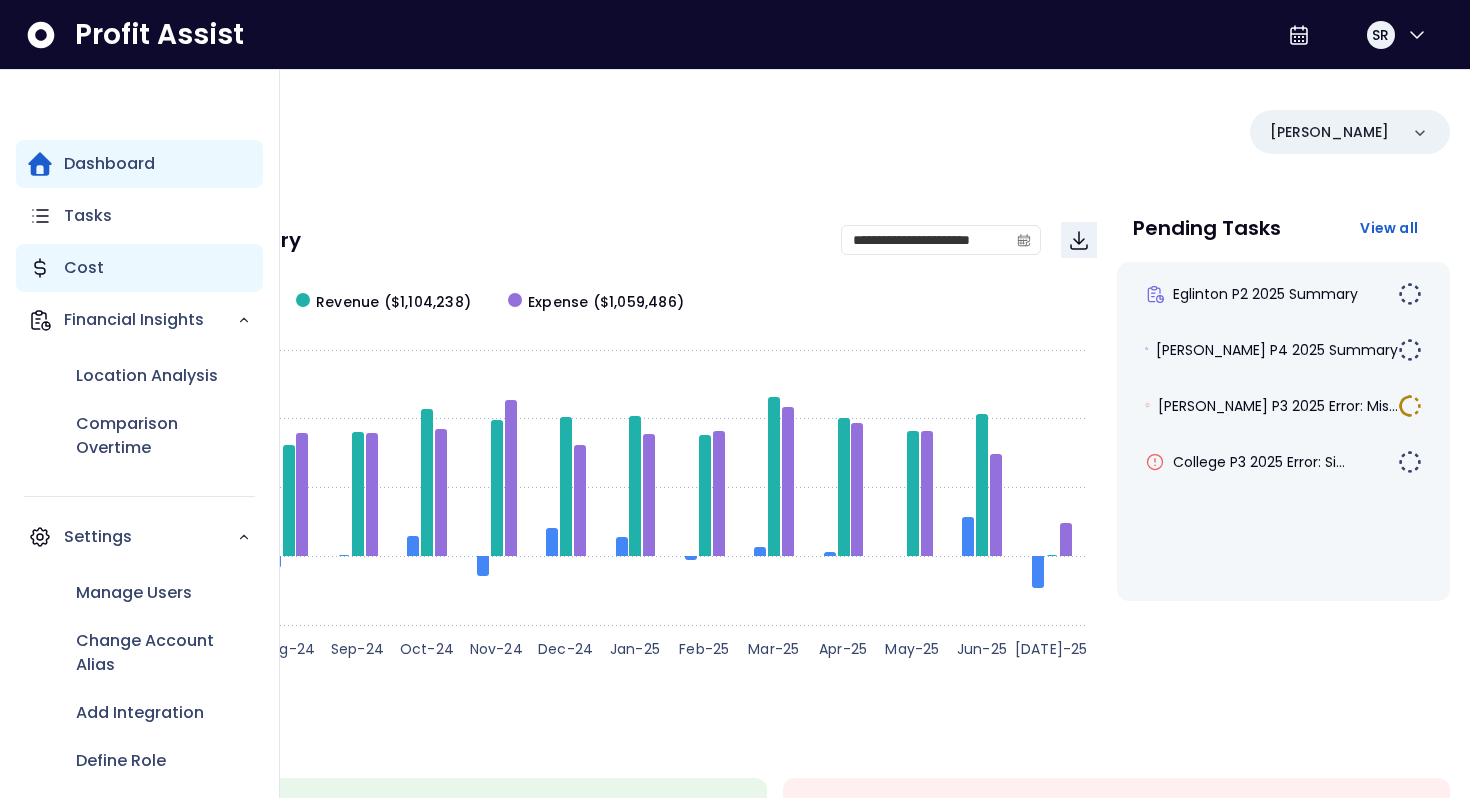click on "Cost" at bounding box center [139, 268] 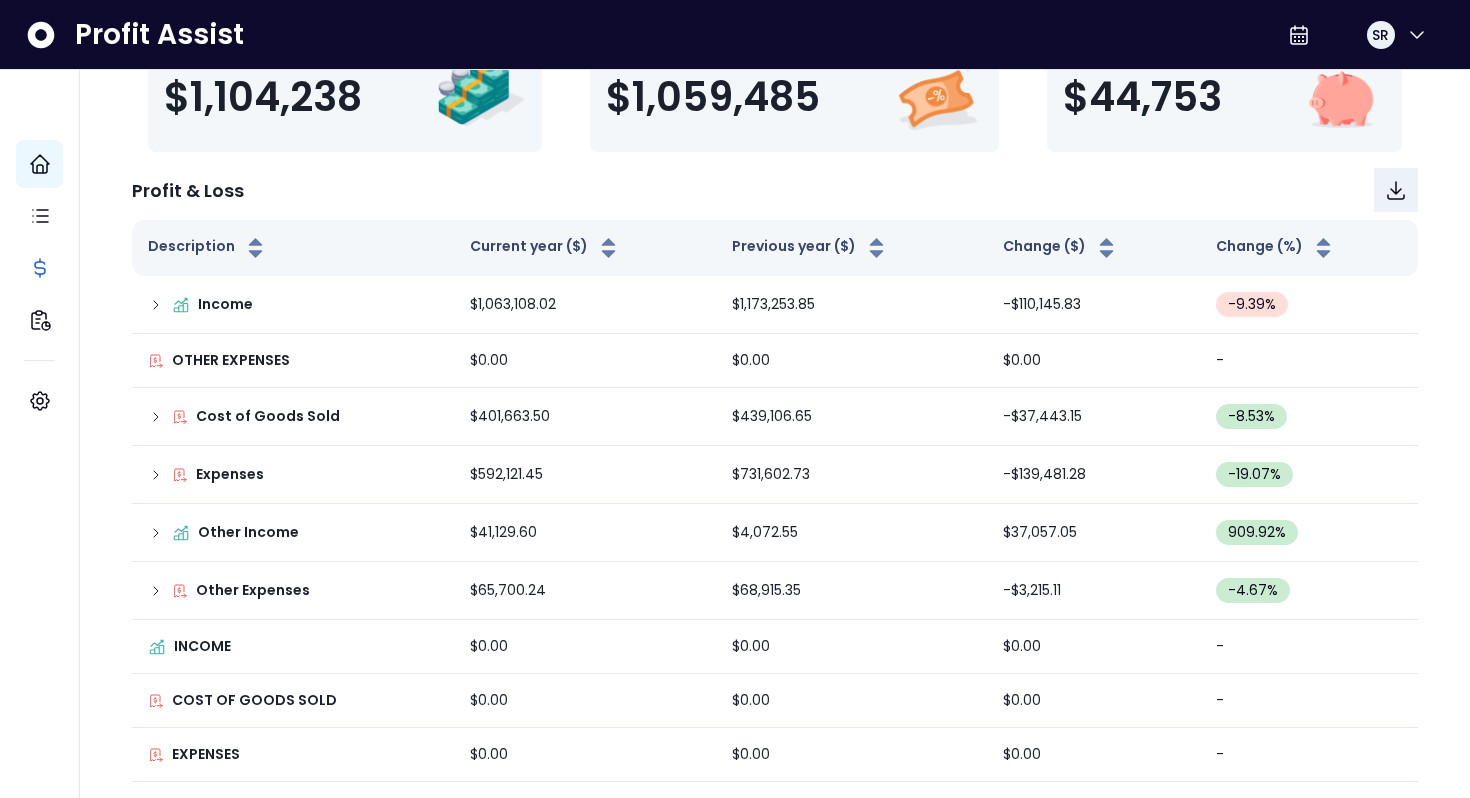 scroll, scrollTop: 184, scrollLeft: 0, axis: vertical 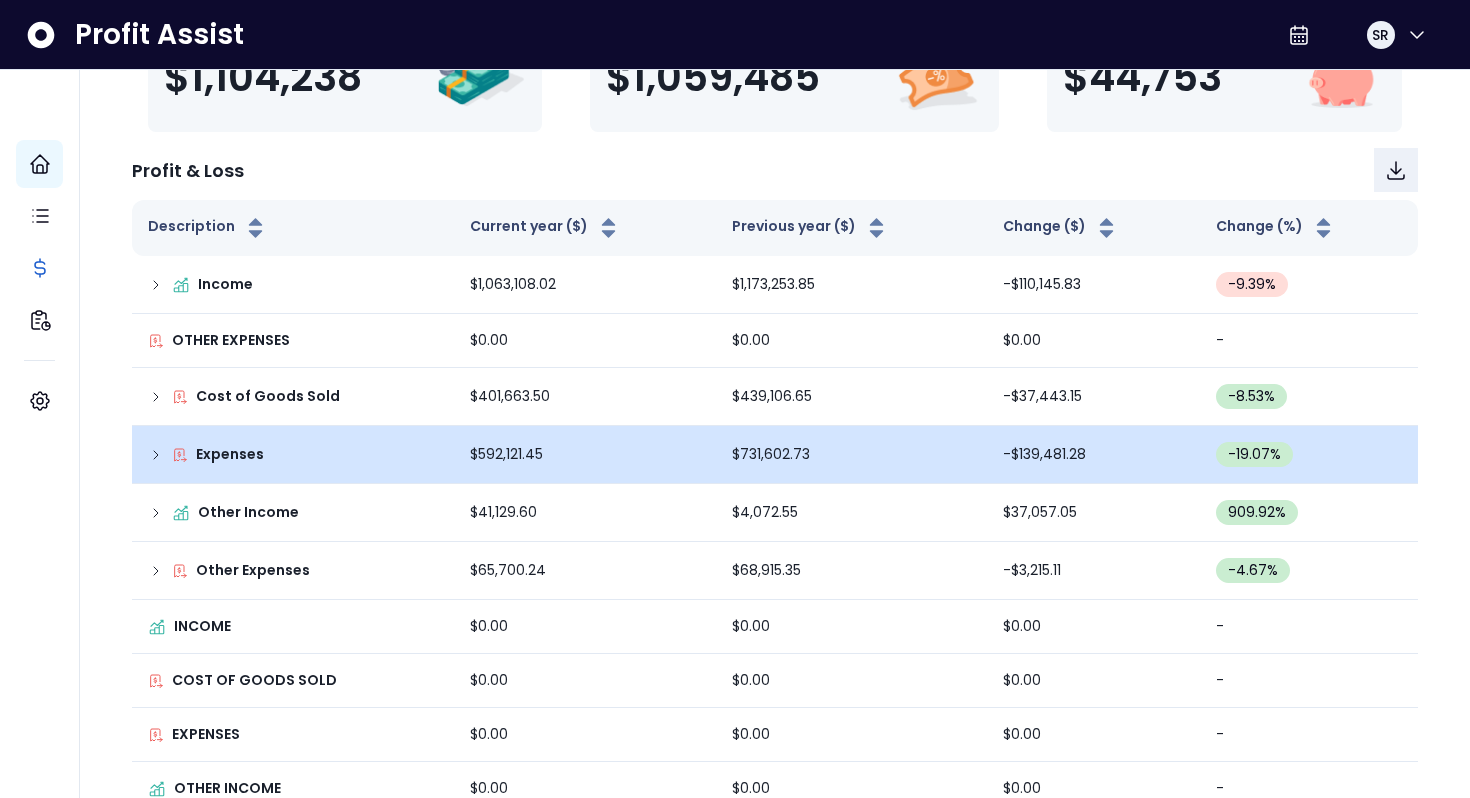 click on "Expenses" at bounding box center (293, 454) 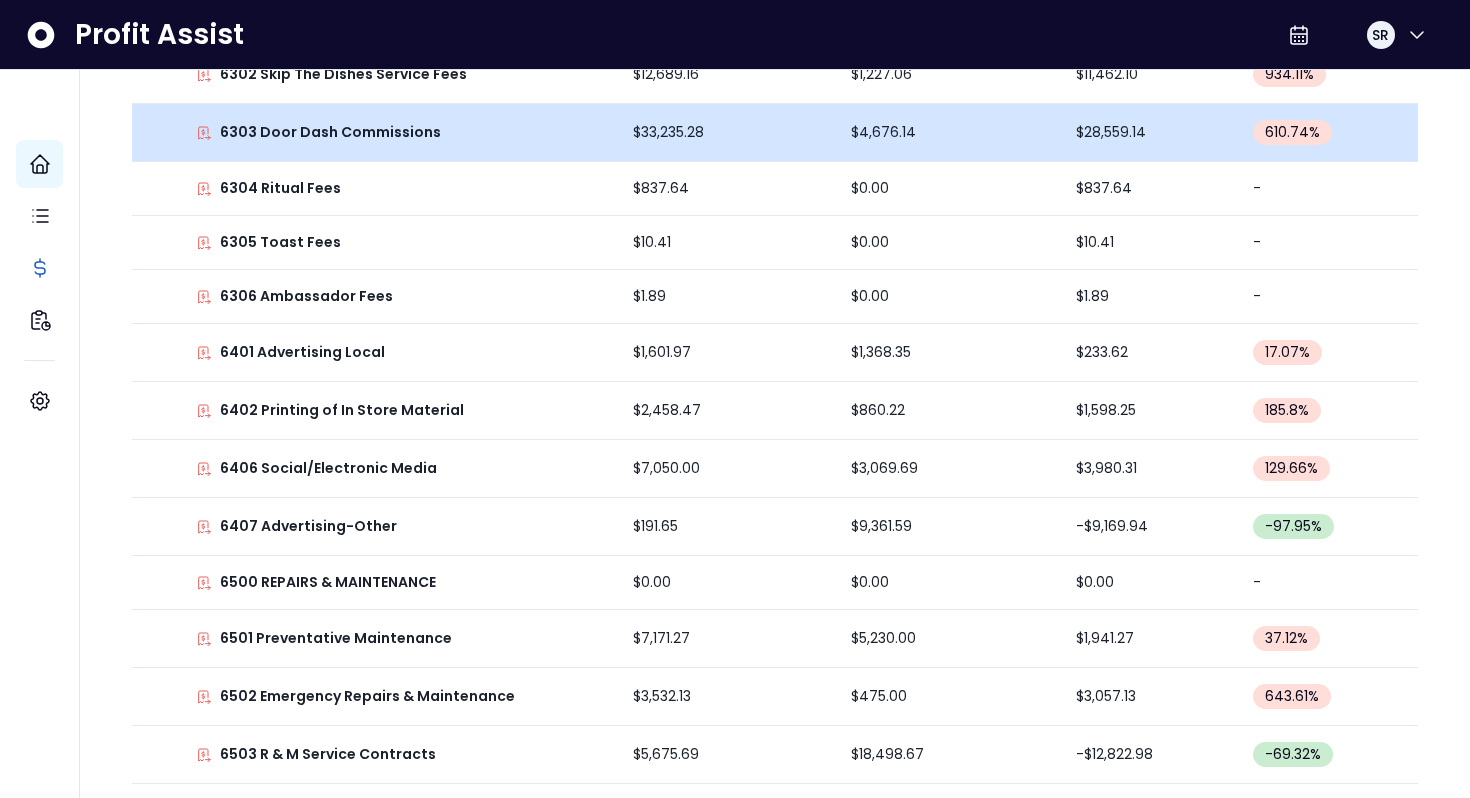 scroll, scrollTop: 2115, scrollLeft: 0, axis: vertical 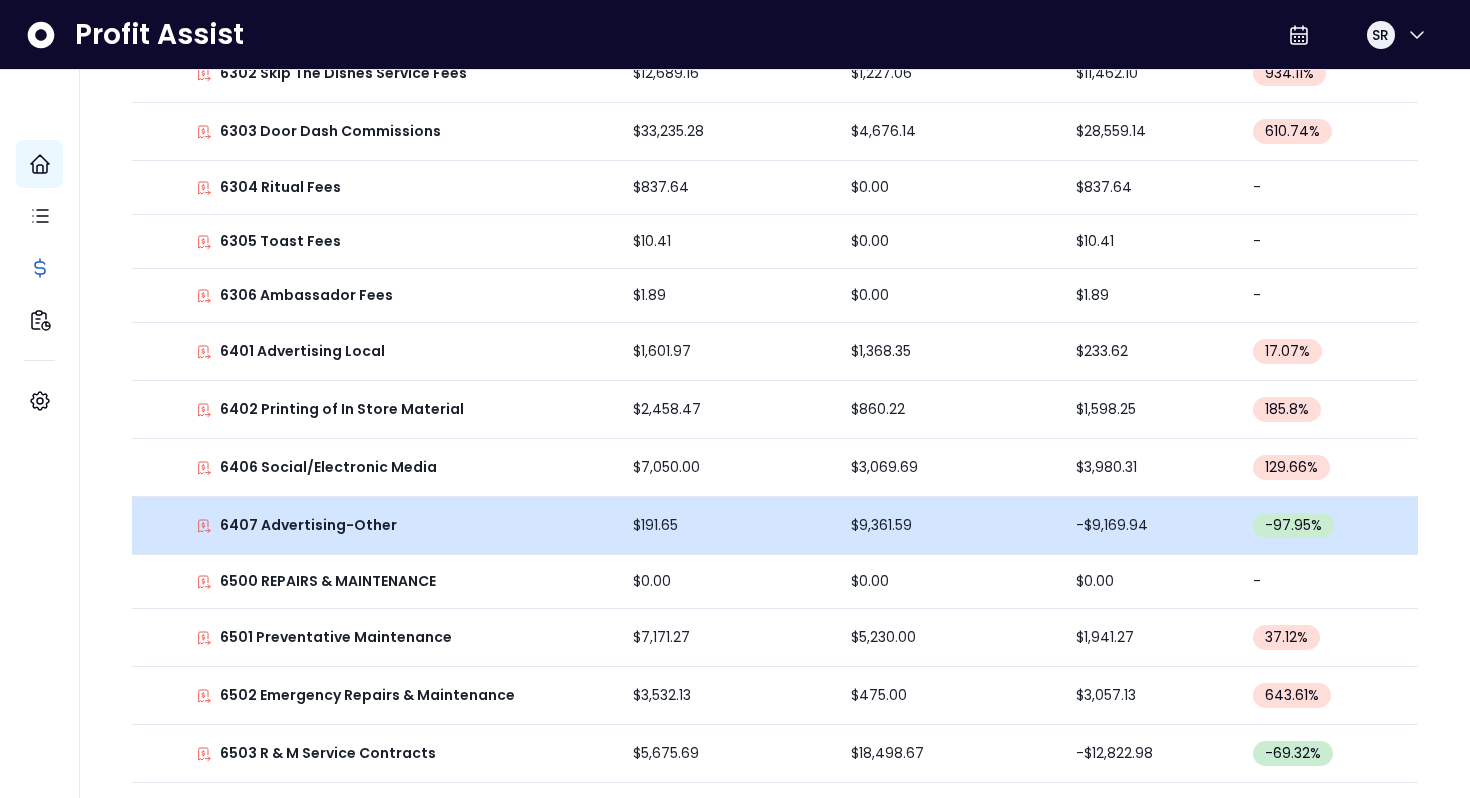 click on "$191.65" at bounding box center (726, 526) 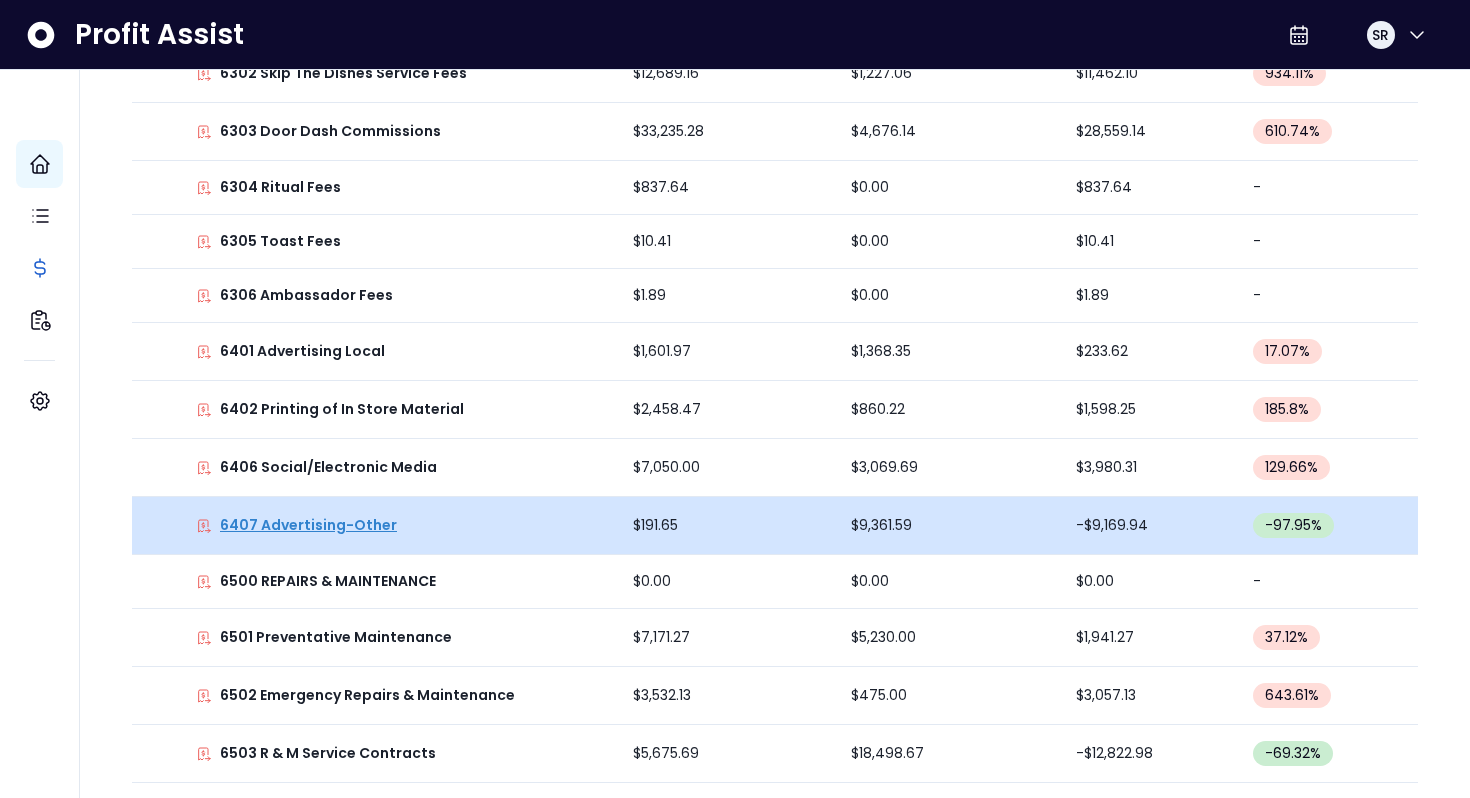 click on "6407 Advertising-Other" at bounding box center (308, 525) 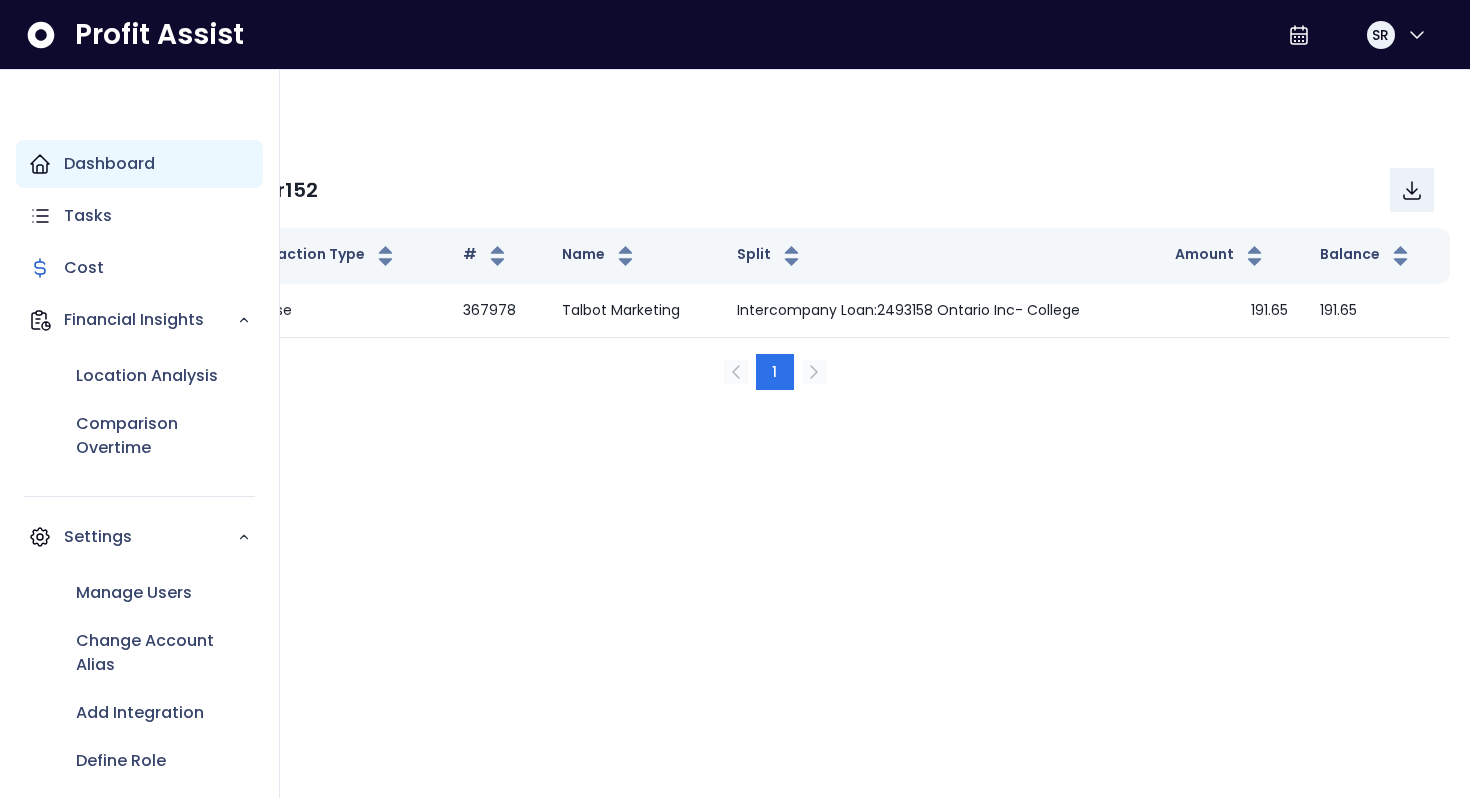 click on "Dashboard" at bounding box center [109, 164] 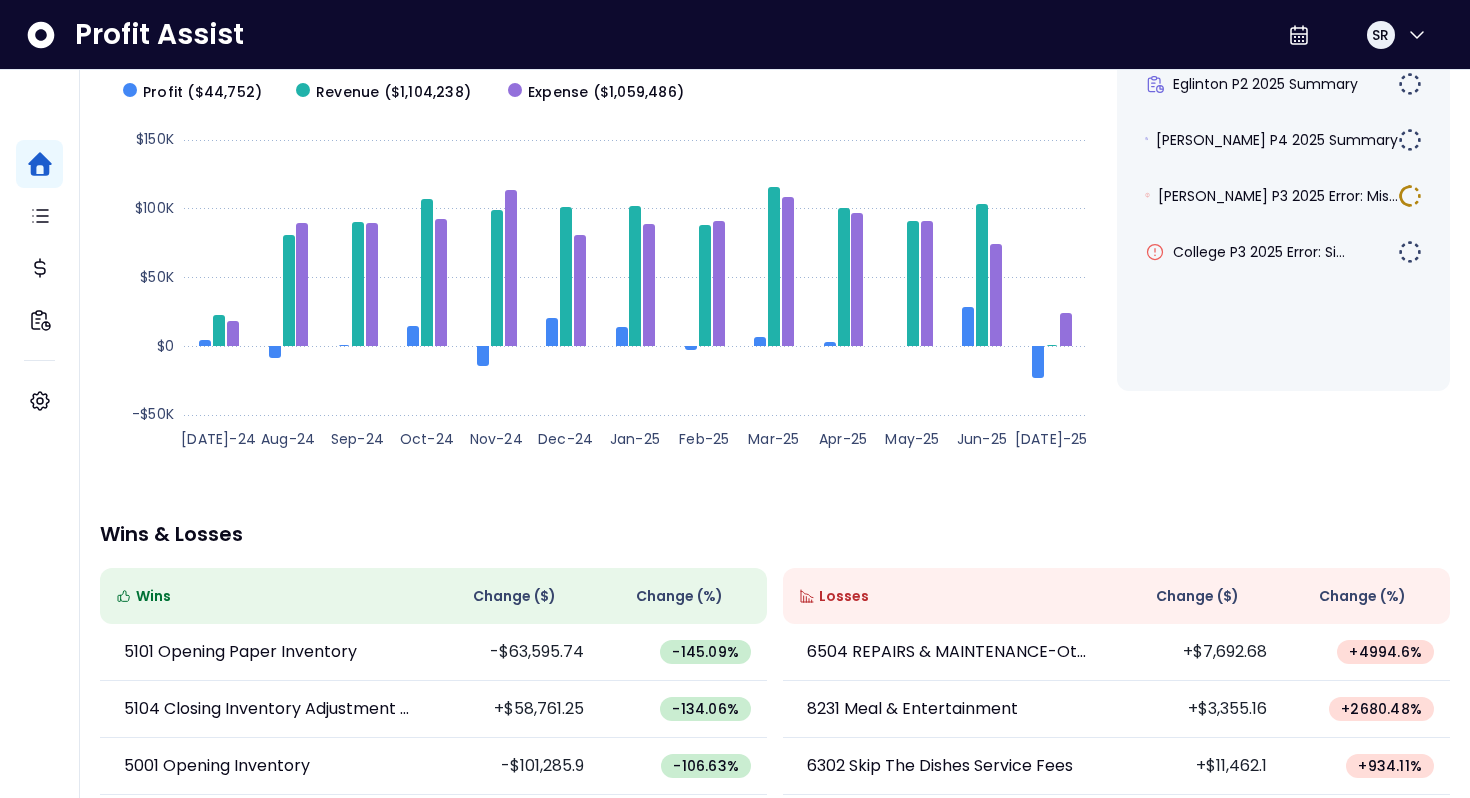 scroll, scrollTop: 0, scrollLeft: 0, axis: both 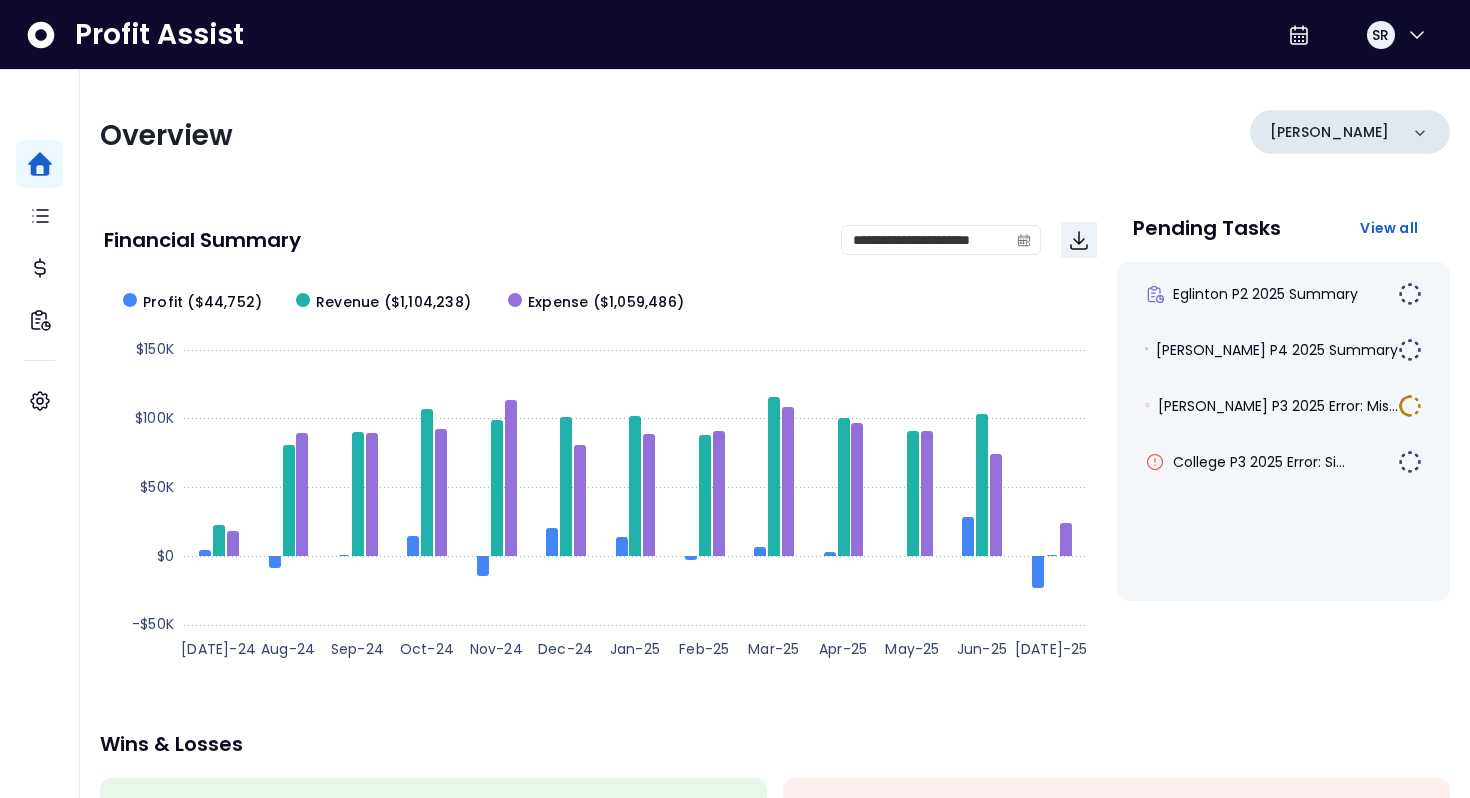 click on "[PERSON_NAME]" at bounding box center [1350, 132] 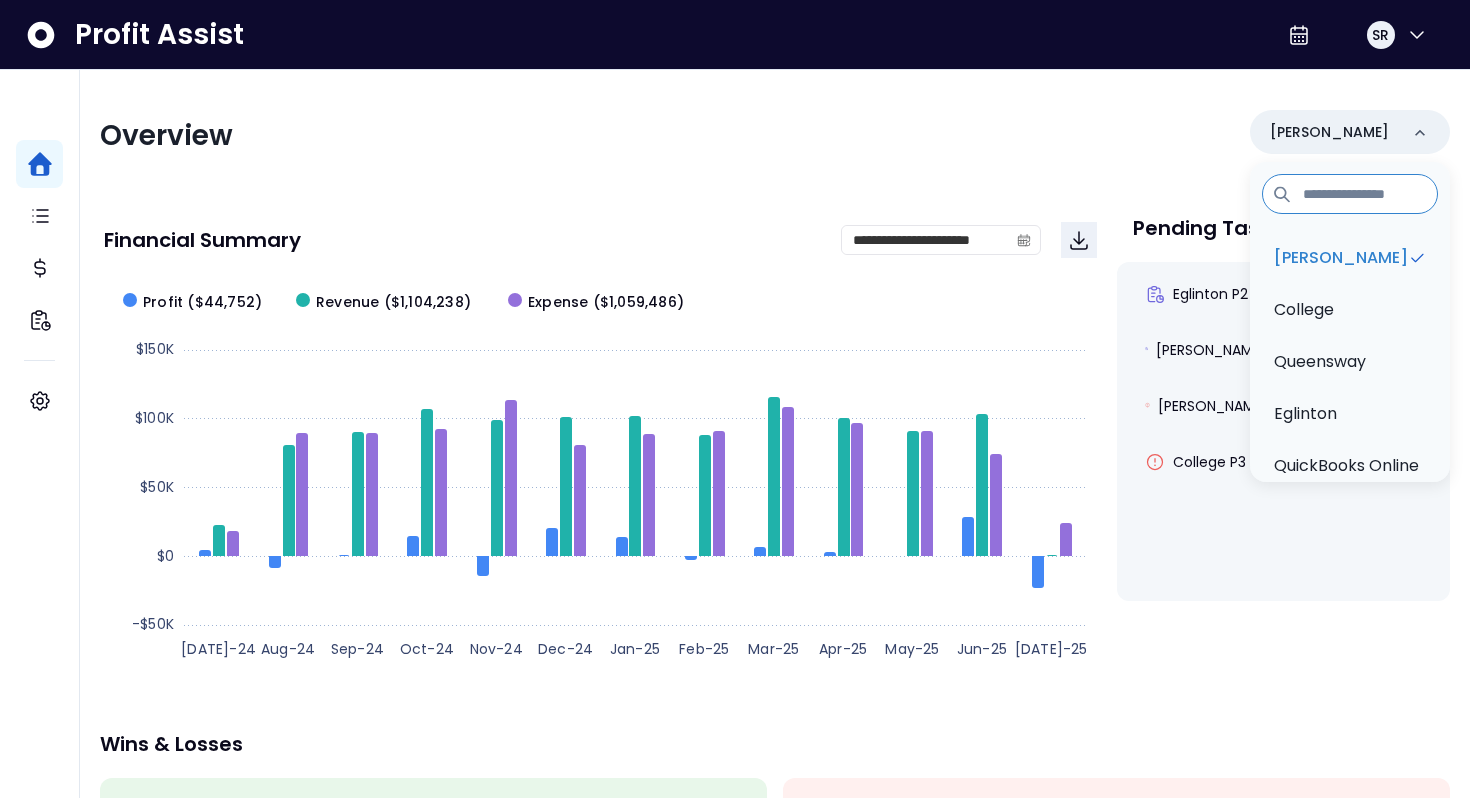 click on "**********" at bounding box center (775, 662) 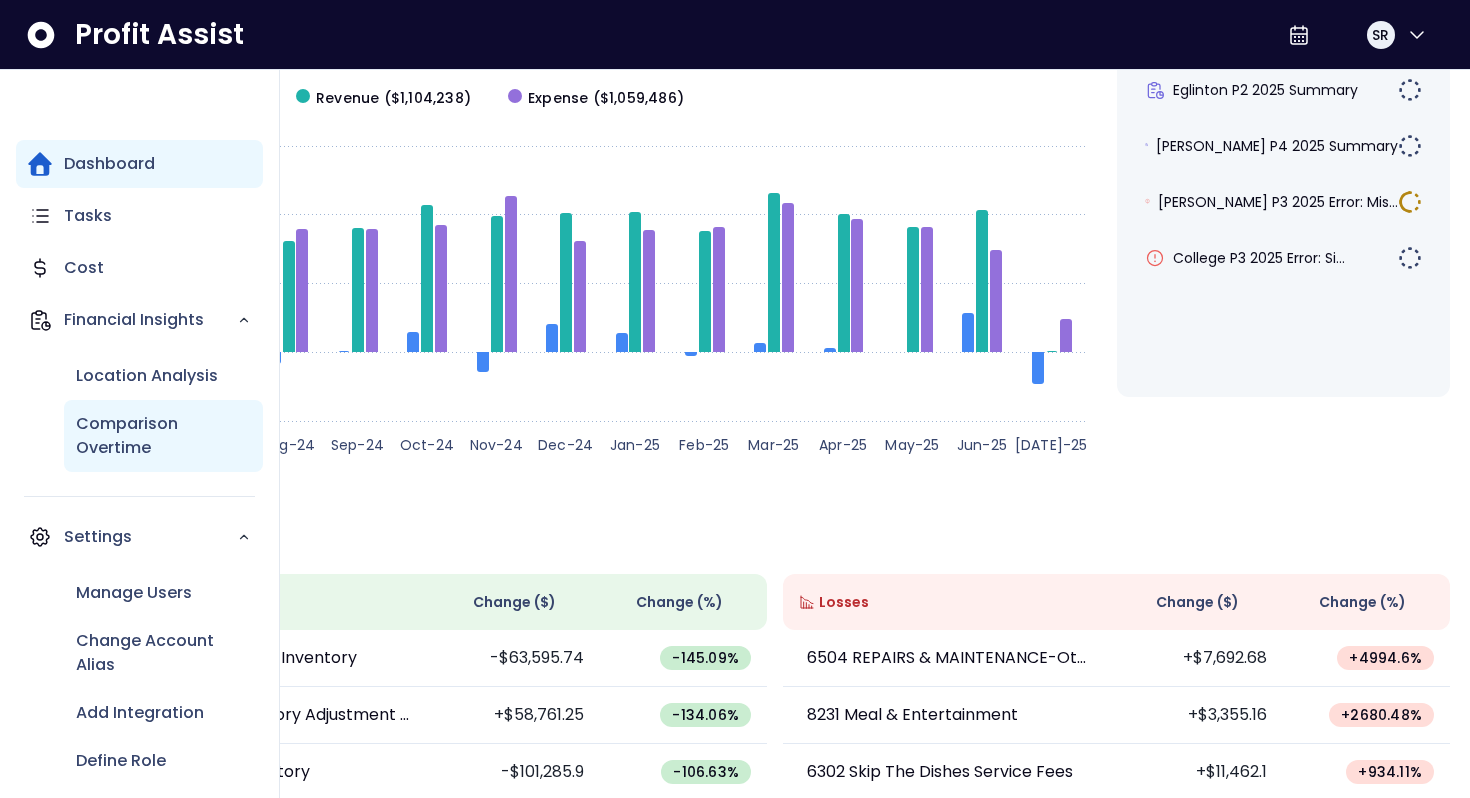 scroll, scrollTop: 0, scrollLeft: 0, axis: both 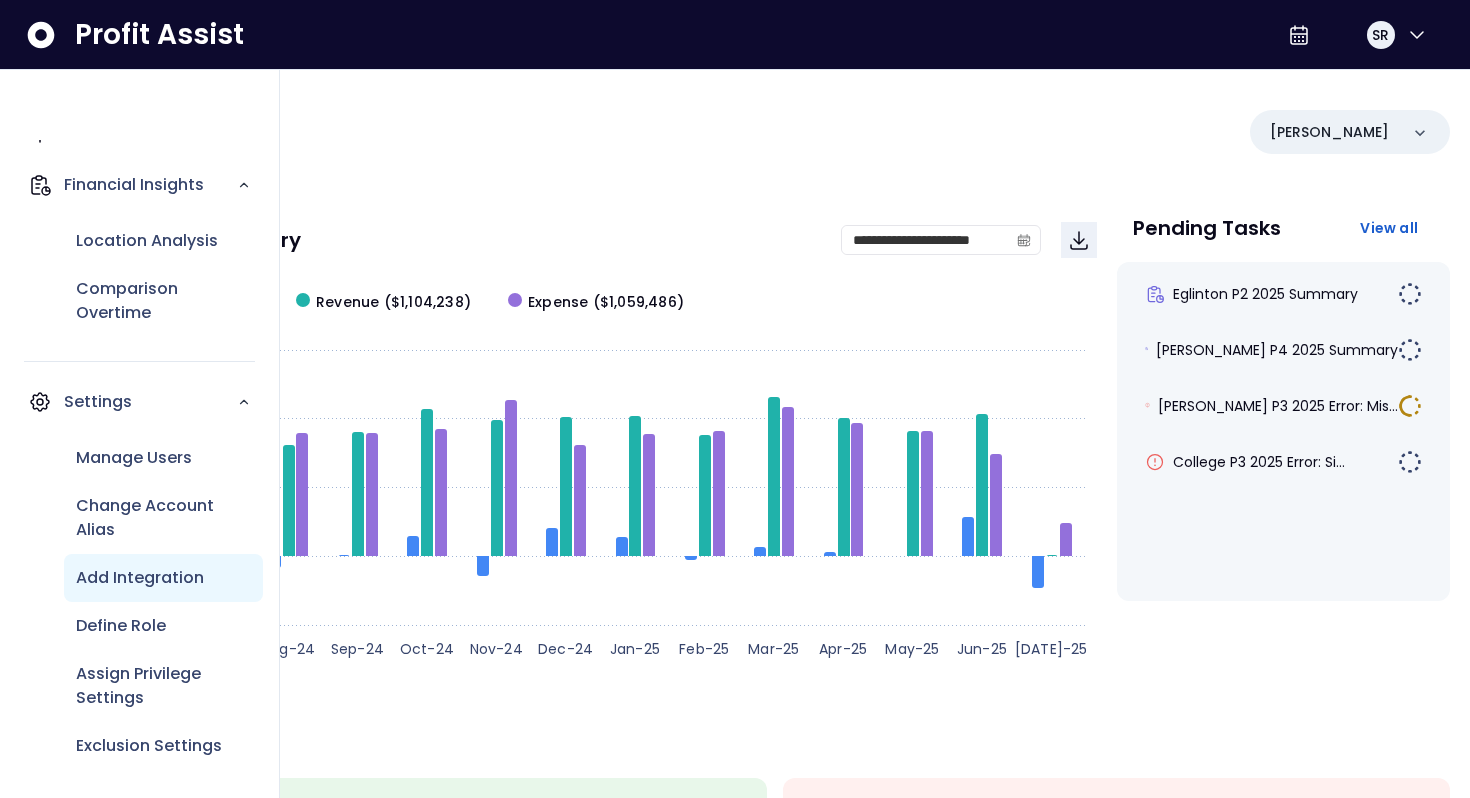click on "Add Integration" at bounding box center [140, 578] 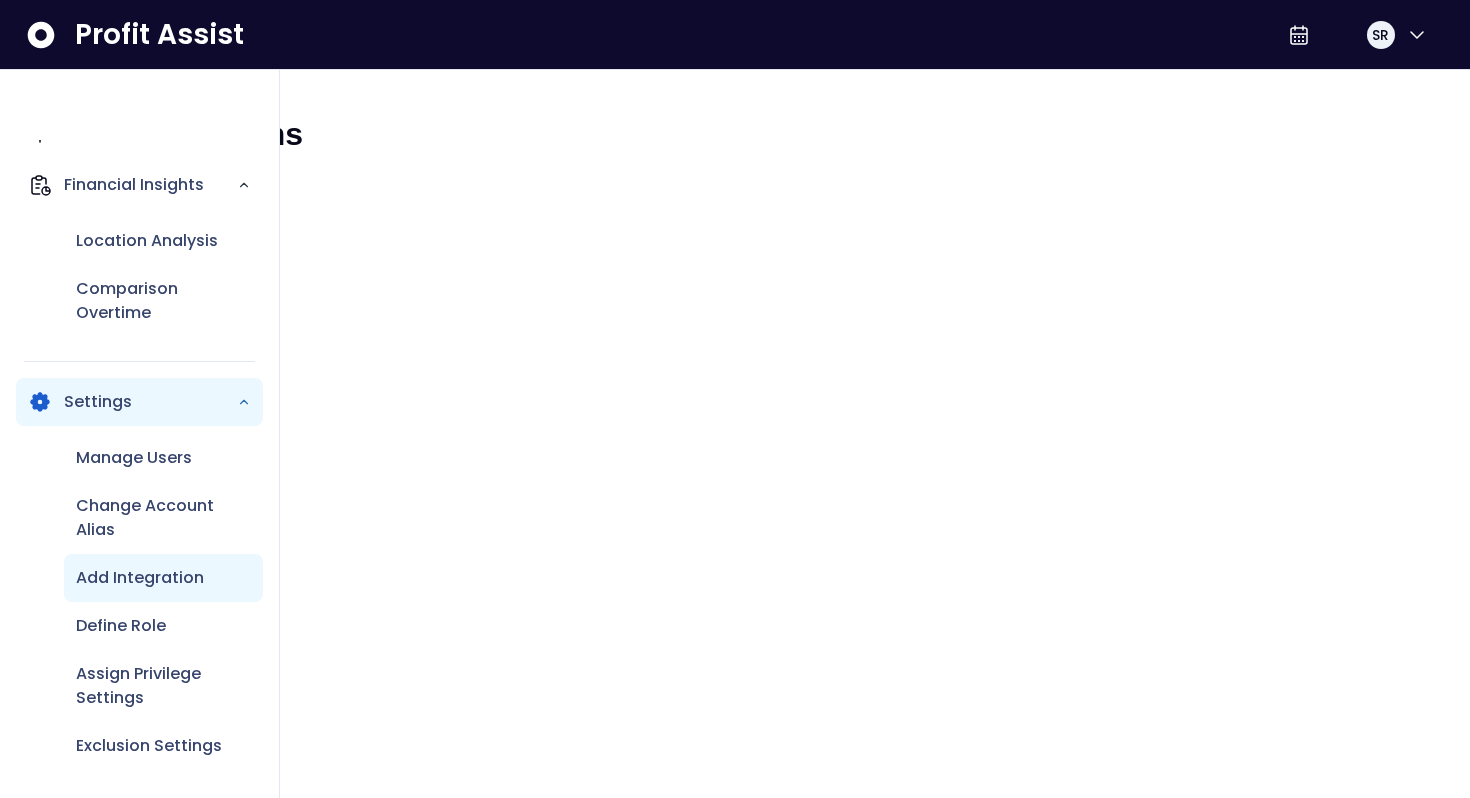 scroll, scrollTop: 0, scrollLeft: 0, axis: both 